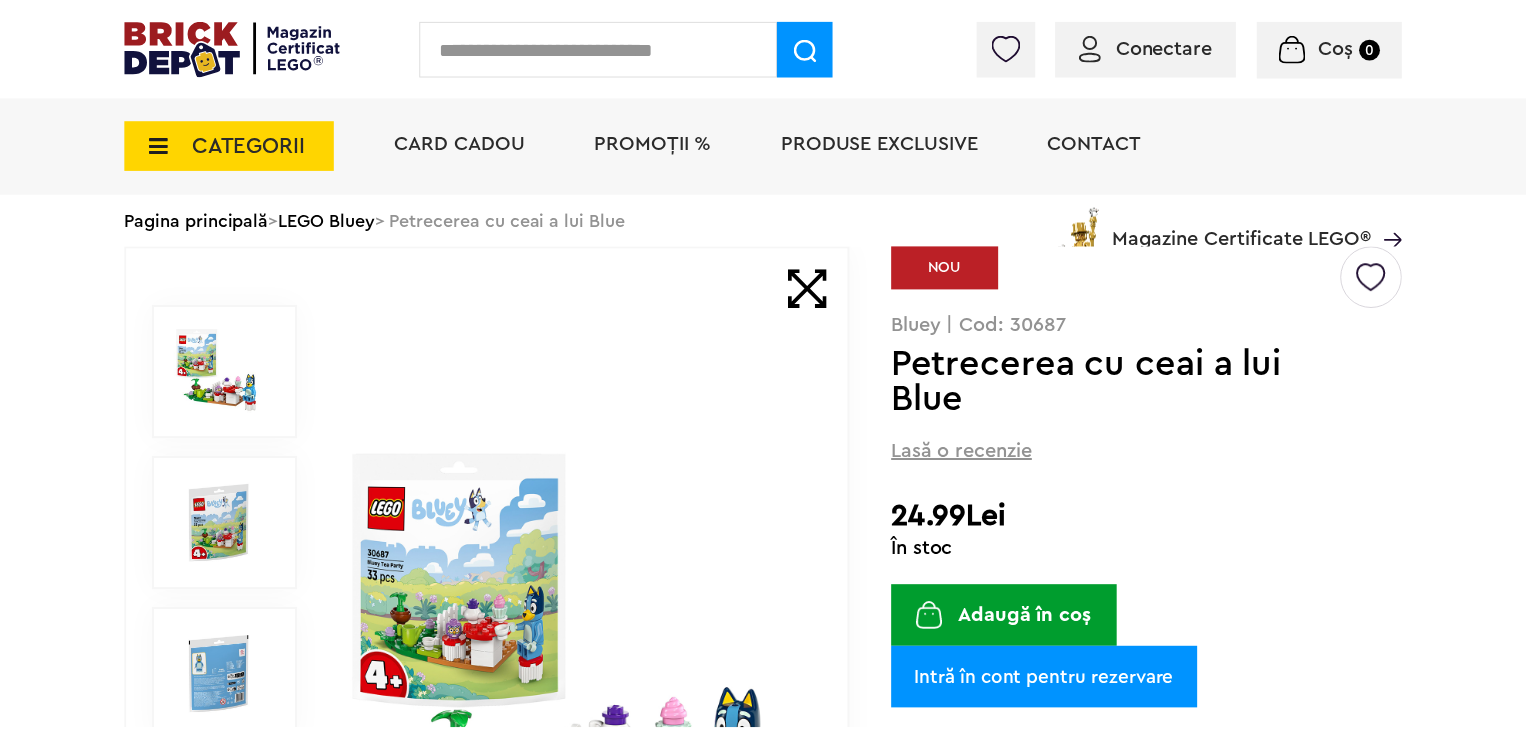 scroll, scrollTop: 0, scrollLeft: 0, axis: both 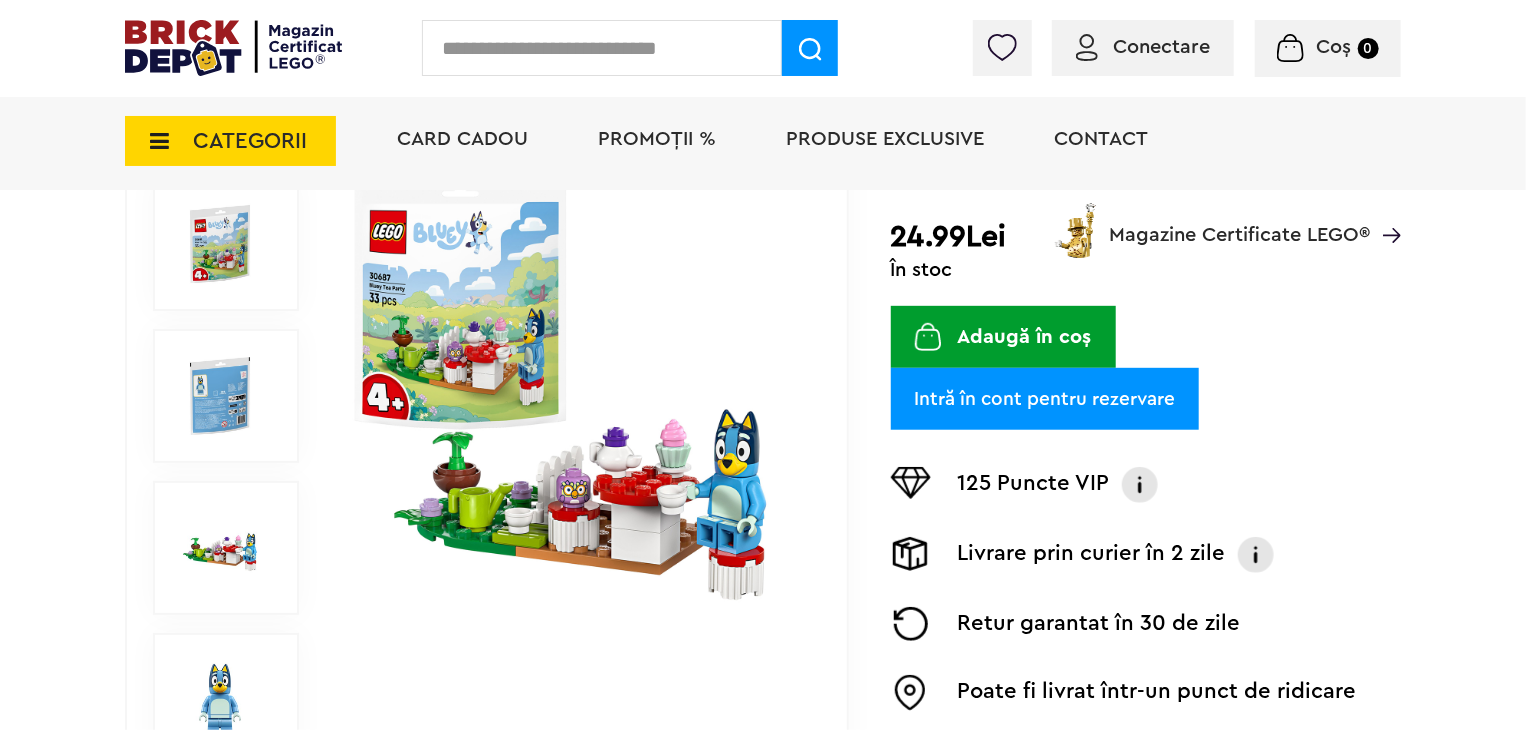 click on "Intră în cont pentru rezervare" at bounding box center (1045, 399) 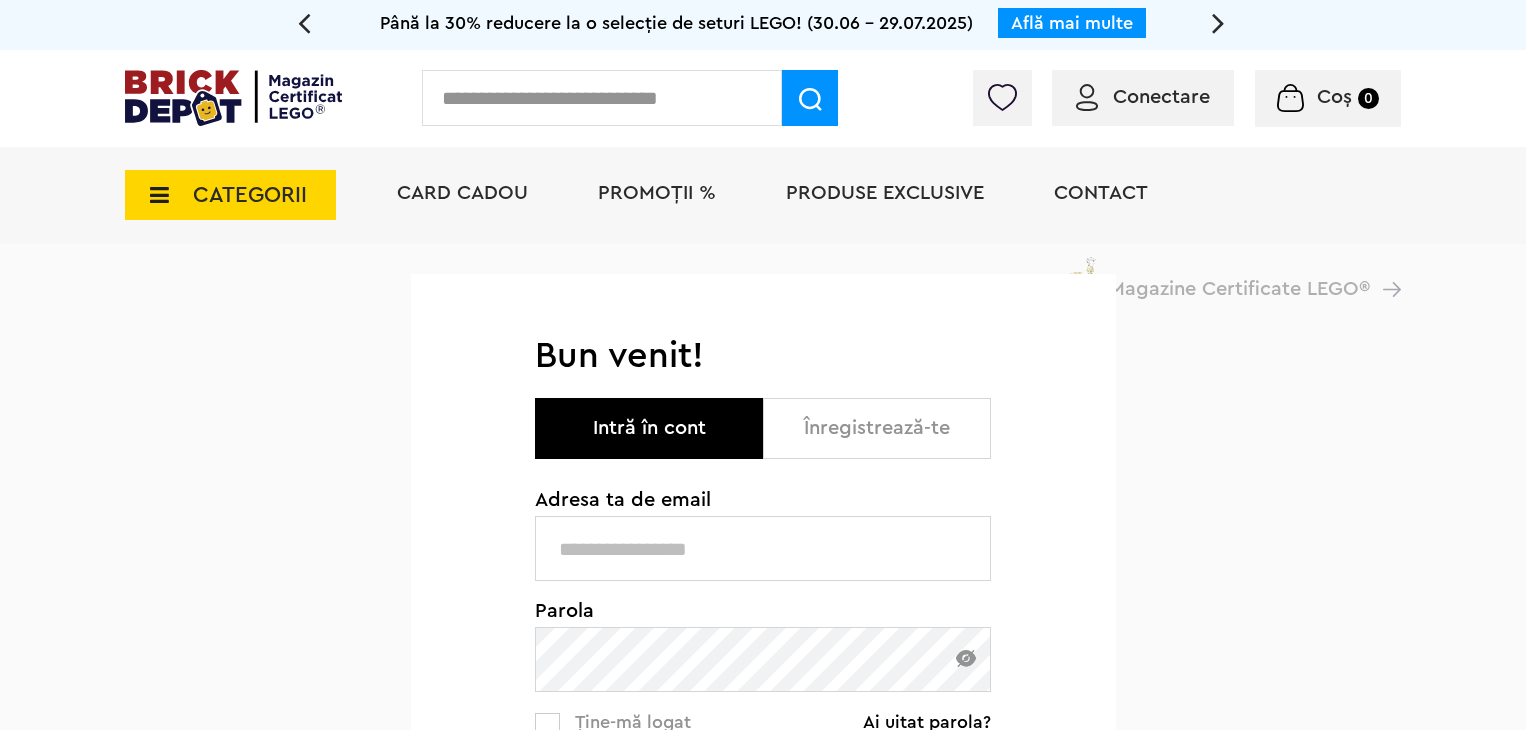 scroll, scrollTop: 0, scrollLeft: 0, axis: both 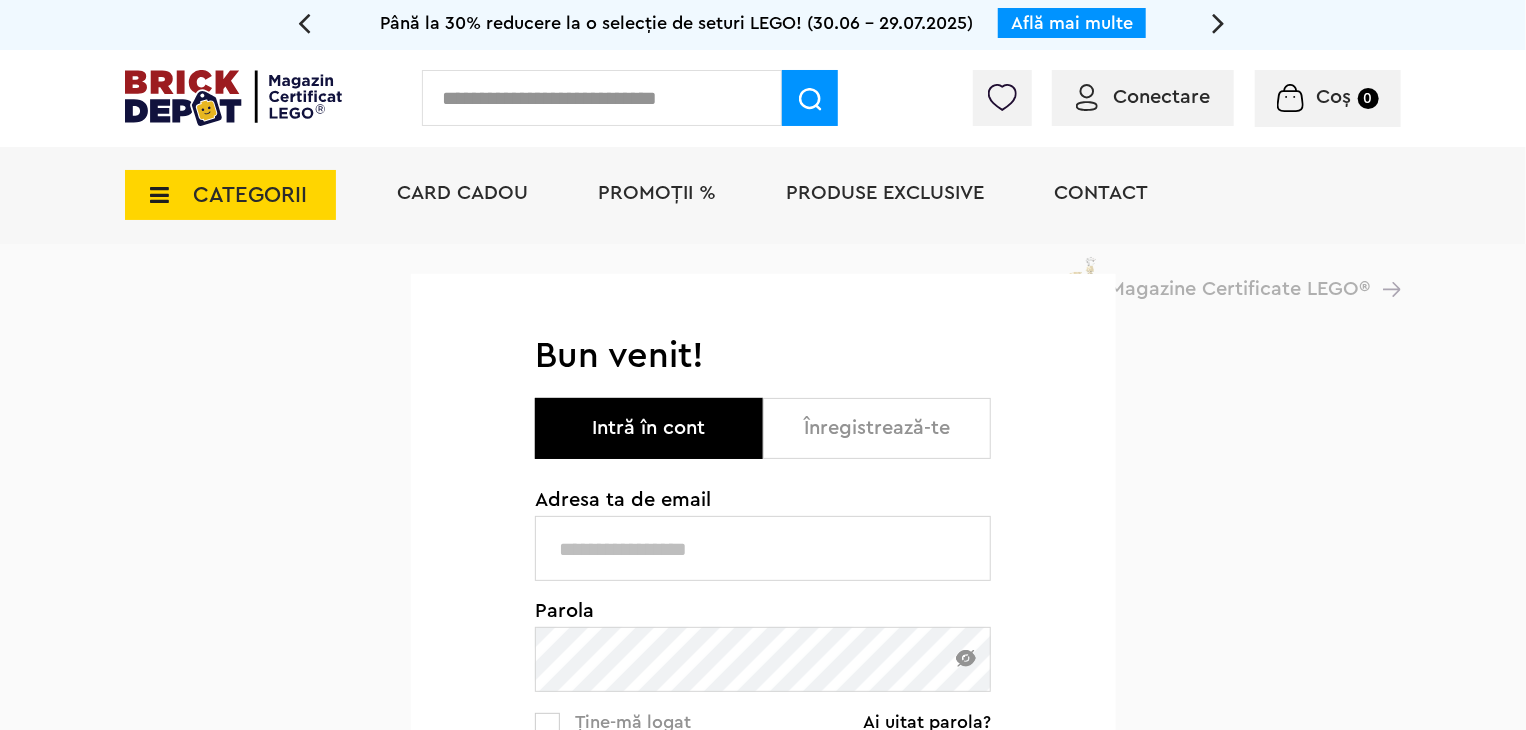 click at bounding box center [763, 548] 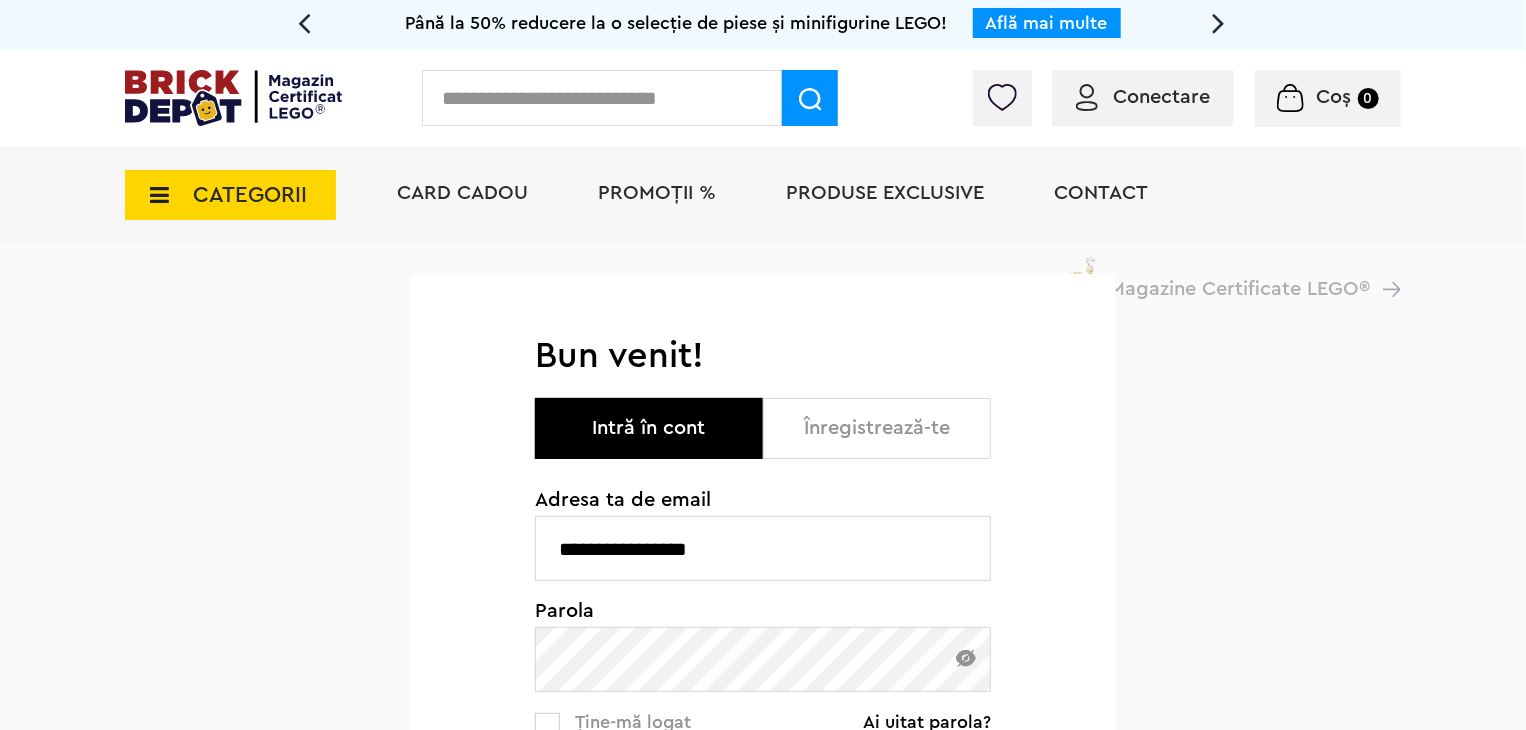click on "**********" at bounding box center (763, 810) 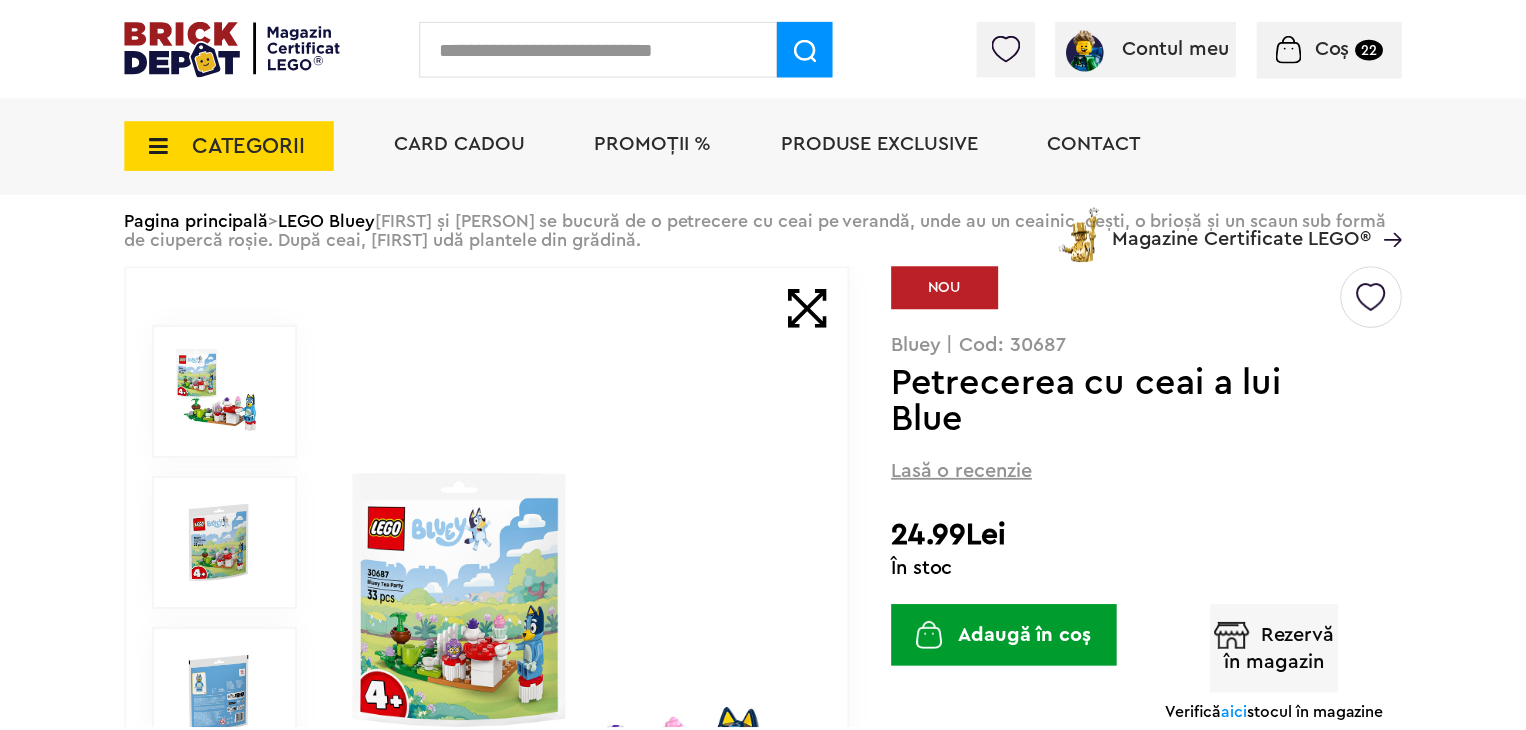 scroll, scrollTop: 0, scrollLeft: 0, axis: both 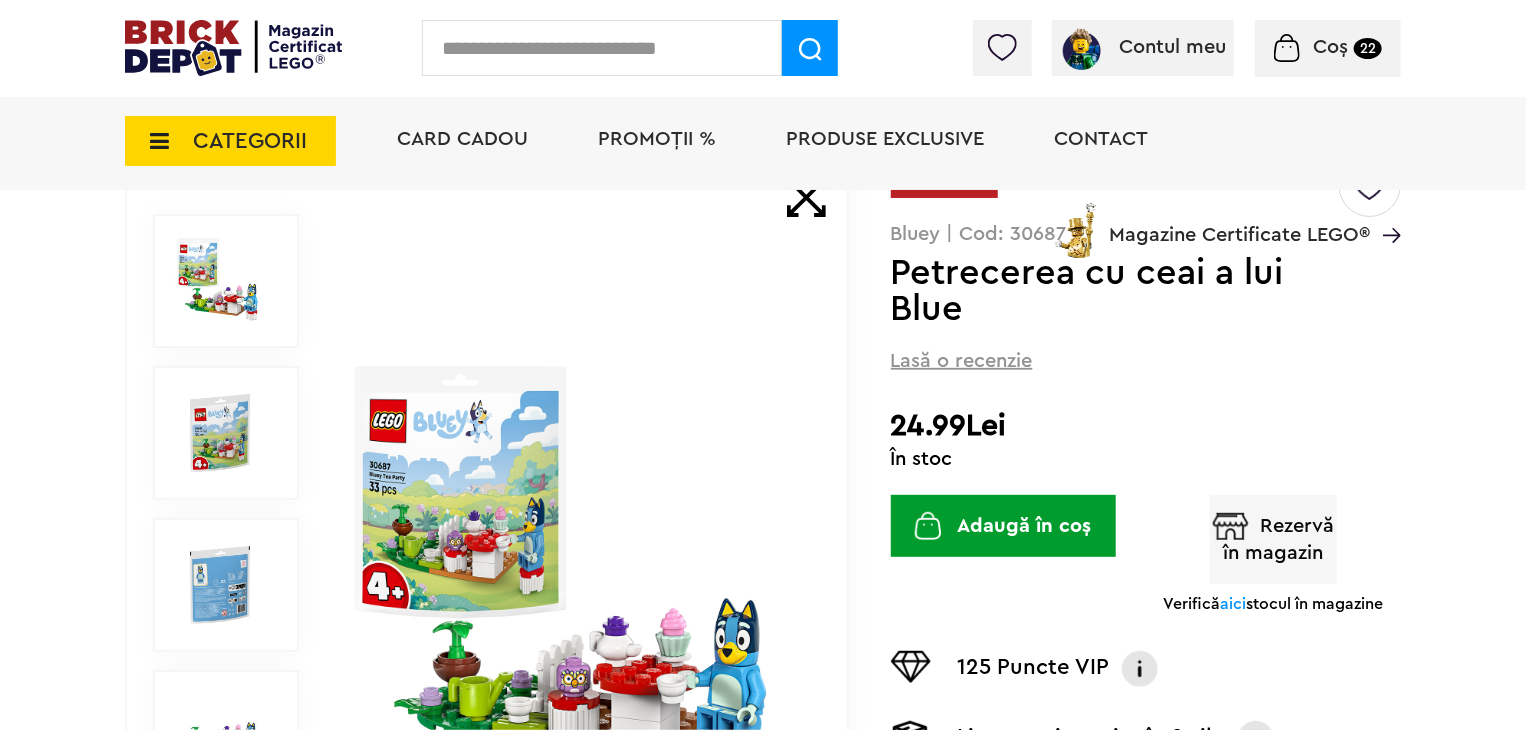 click on "Rezervă în magazin" at bounding box center [1274, 539] 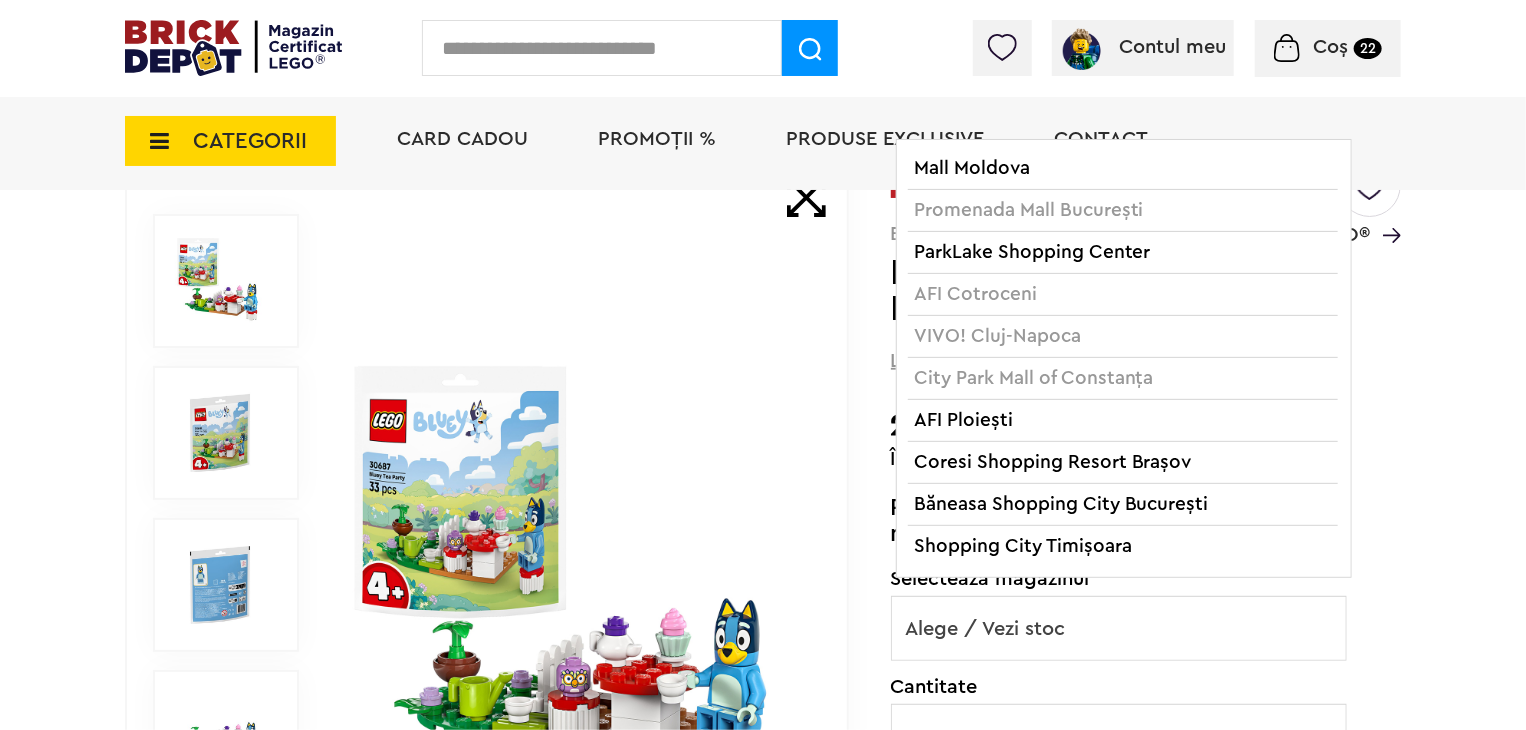 click on "Alege / Vezi stoc" at bounding box center [1119, 629] 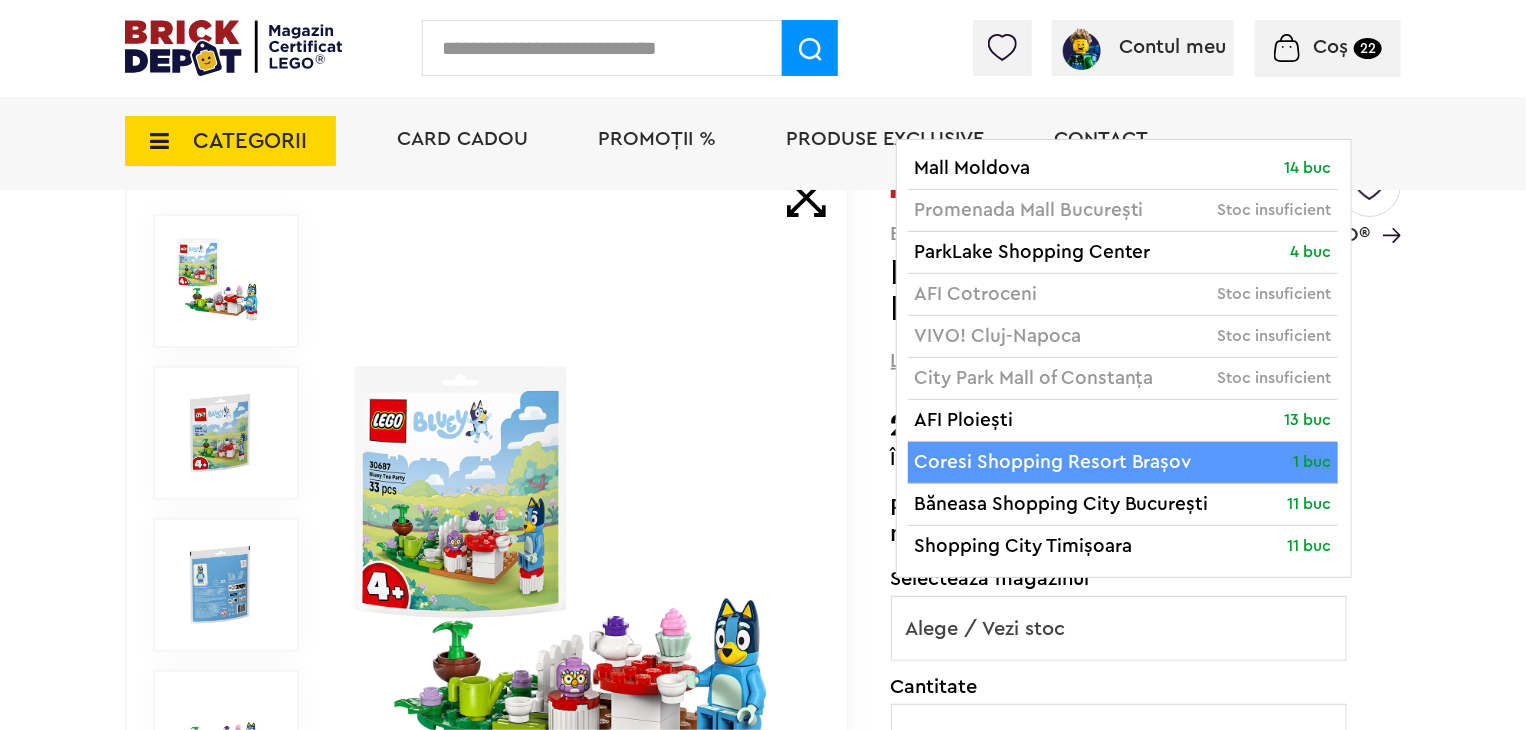 select on "**" 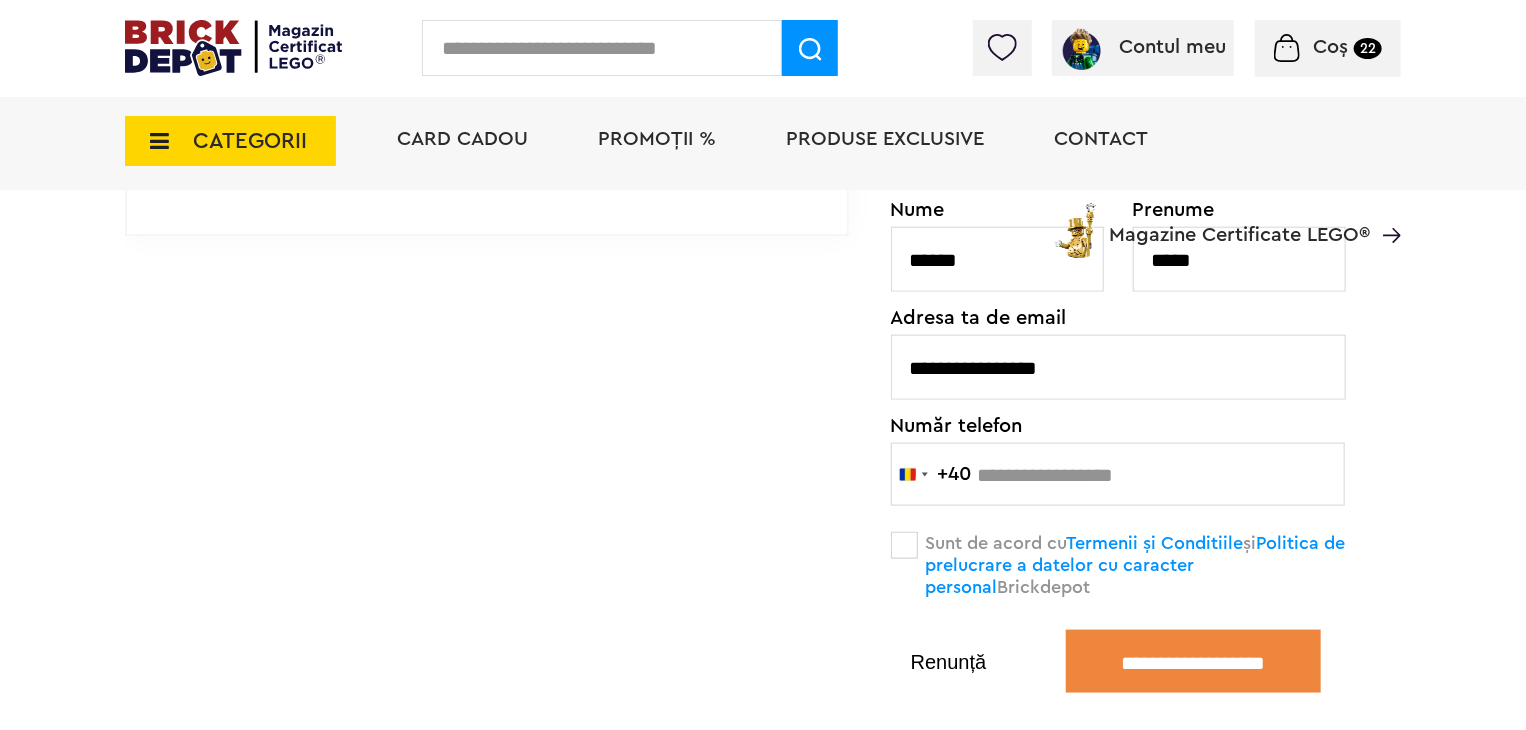 scroll, scrollTop: 992, scrollLeft: 0, axis: vertical 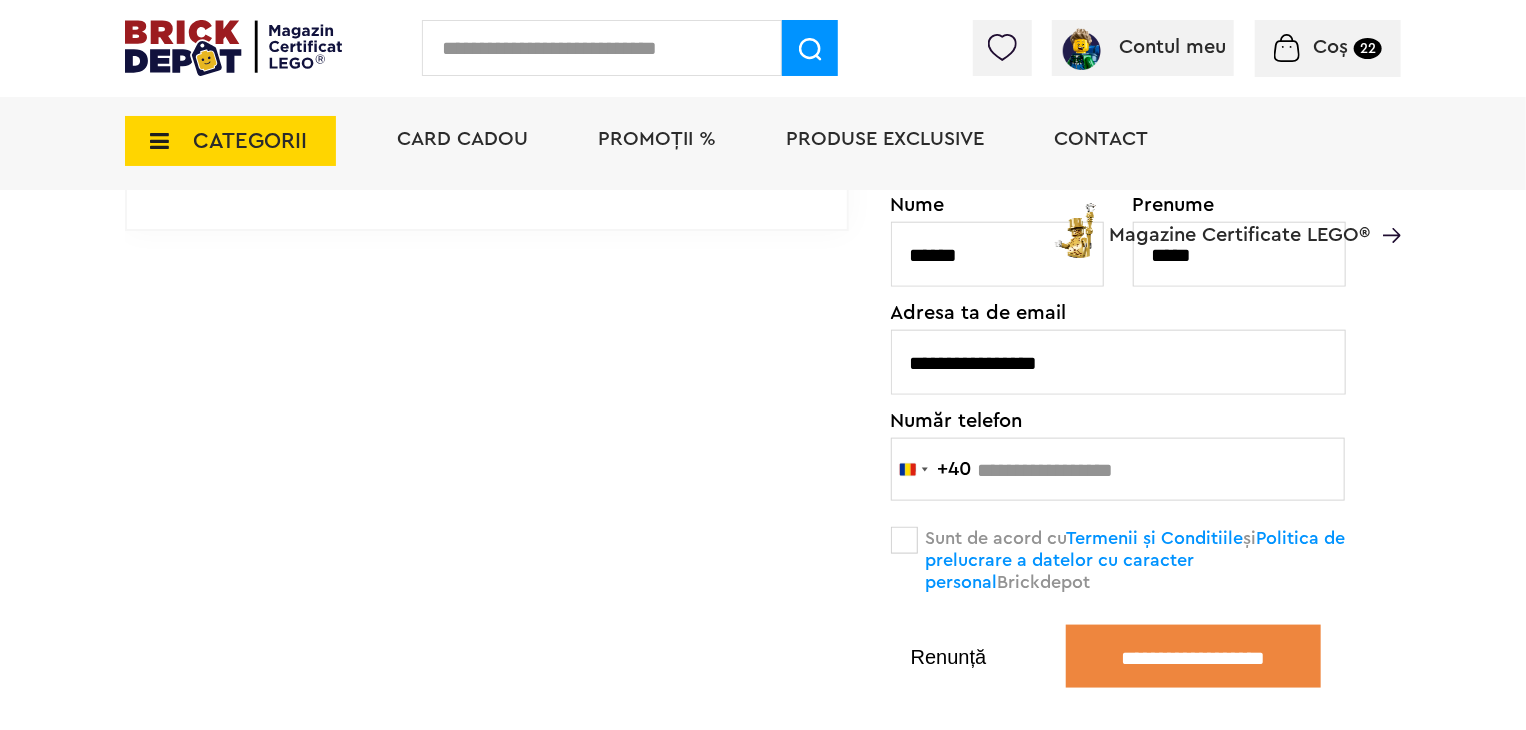 click at bounding box center [1118, 469] 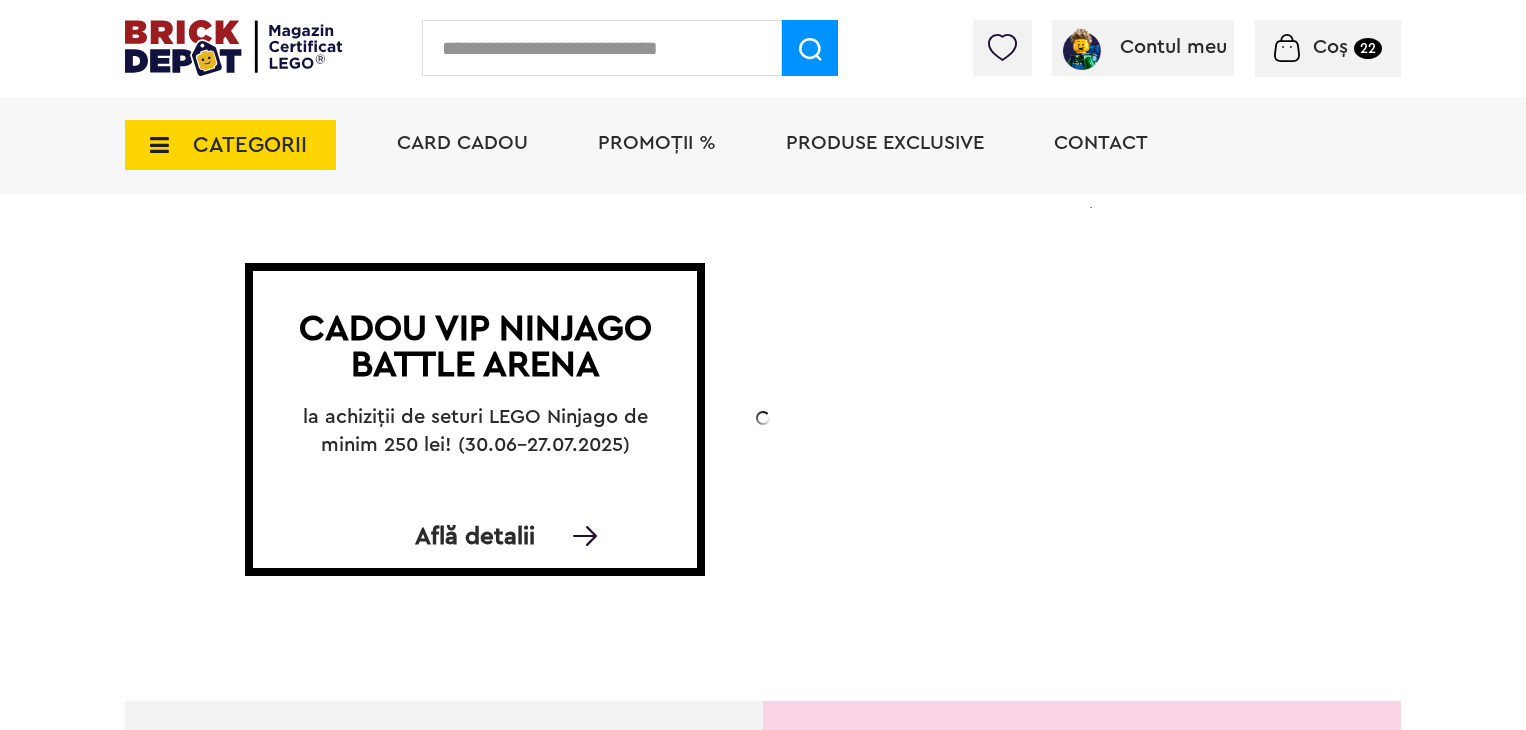 scroll, scrollTop: 0, scrollLeft: 0, axis: both 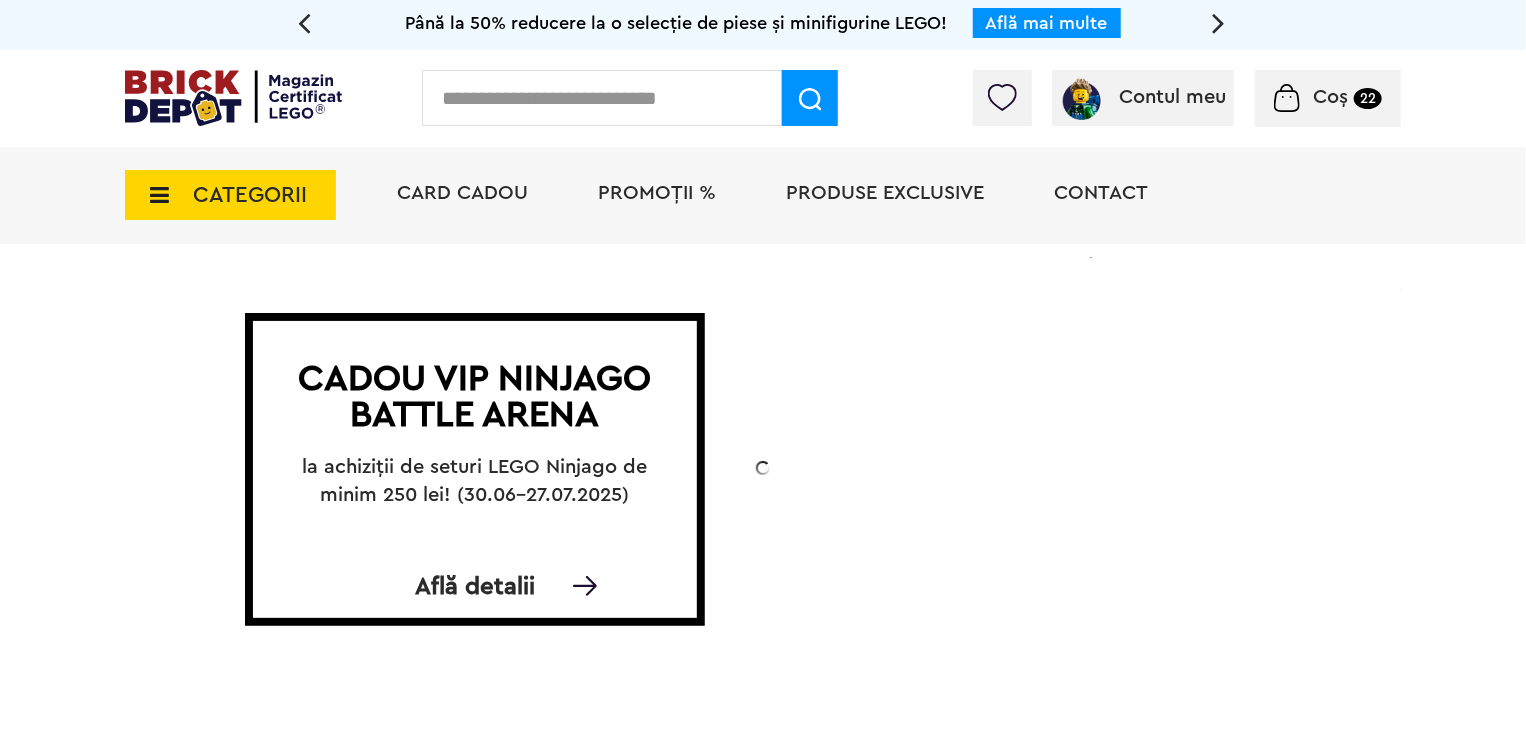 click on "CATEGORII" at bounding box center (230, 195) 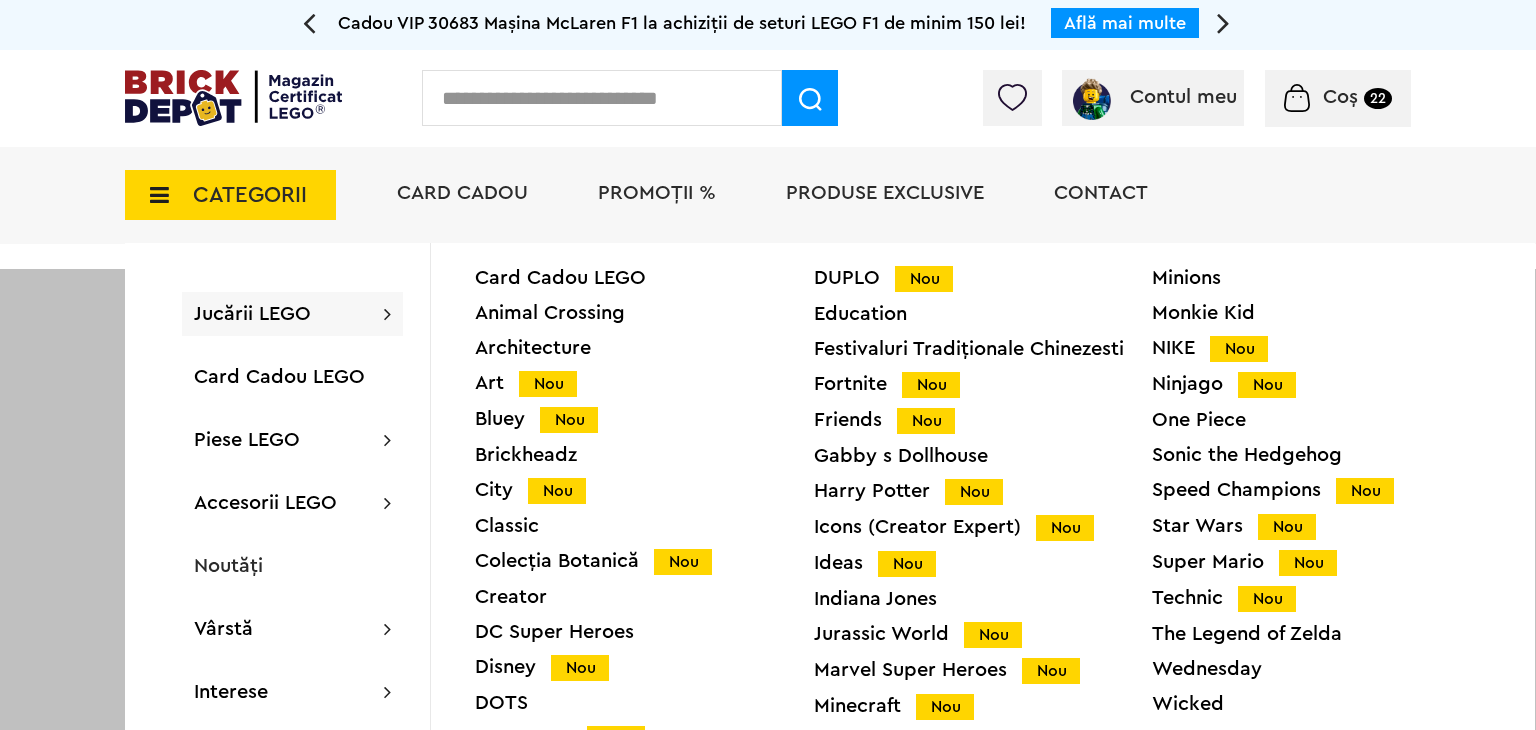 click on "Bluey Nou" at bounding box center (644, 419) 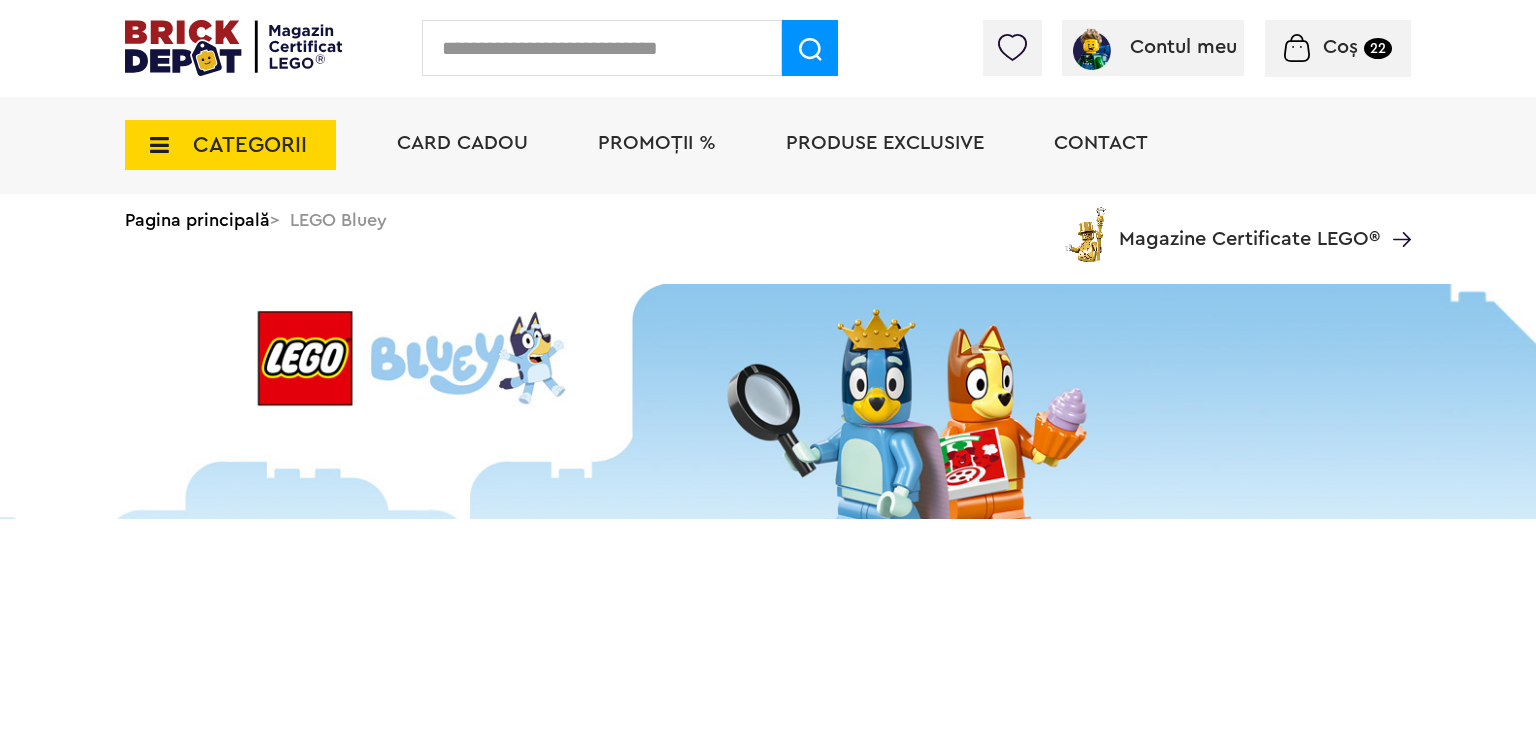 scroll, scrollTop: 0, scrollLeft: 0, axis: both 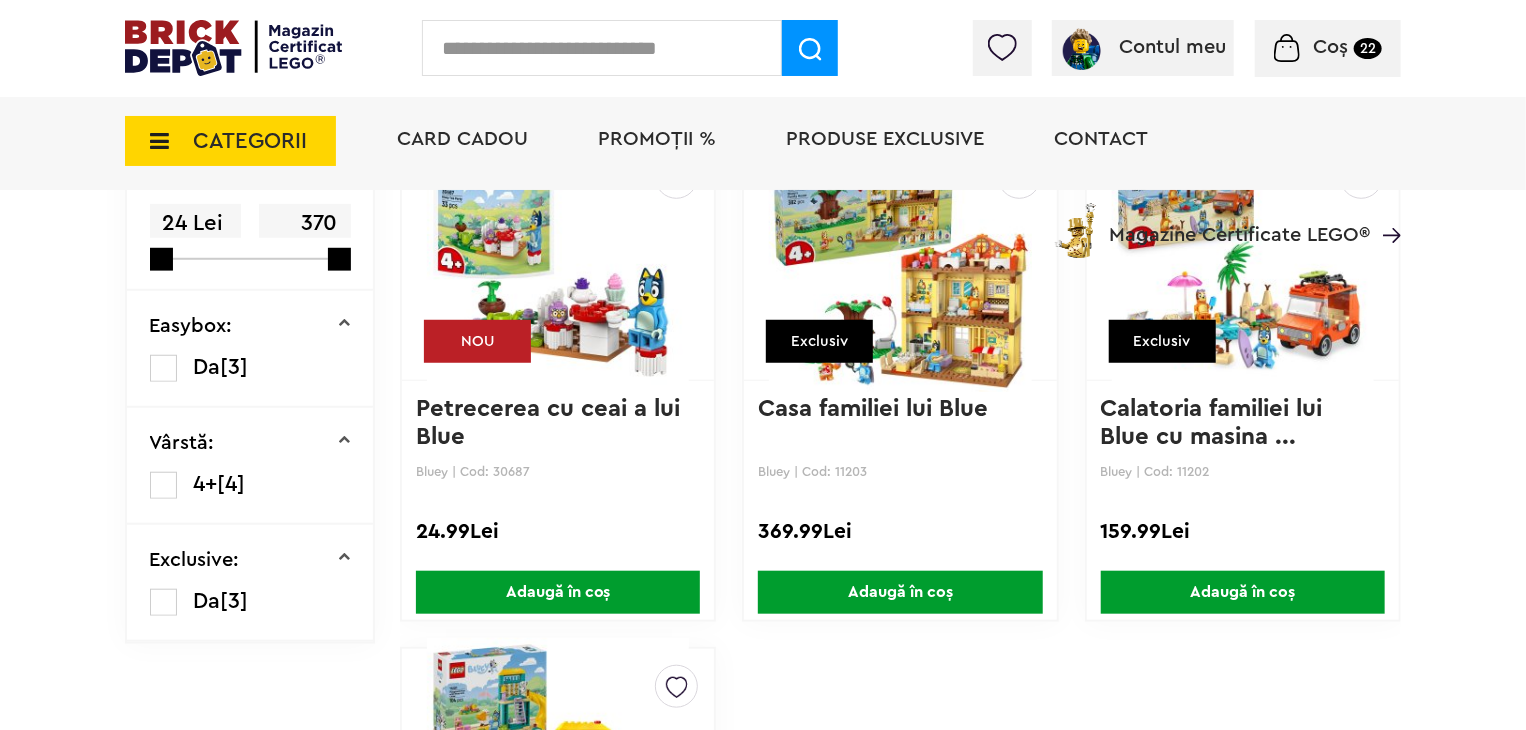 click at bounding box center (558, 260) 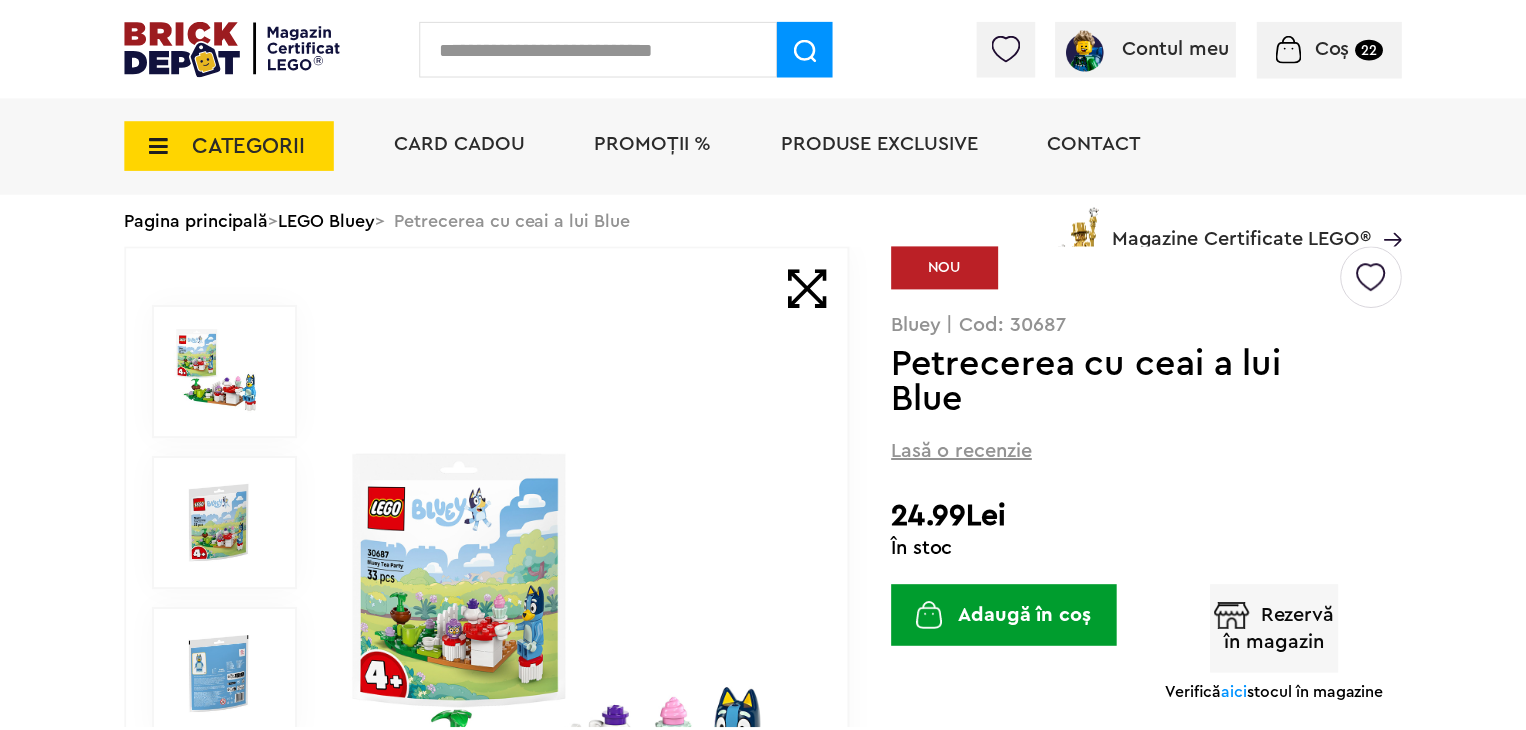 scroll, scrollTop: 0, scrollLeft: 0, axis: both 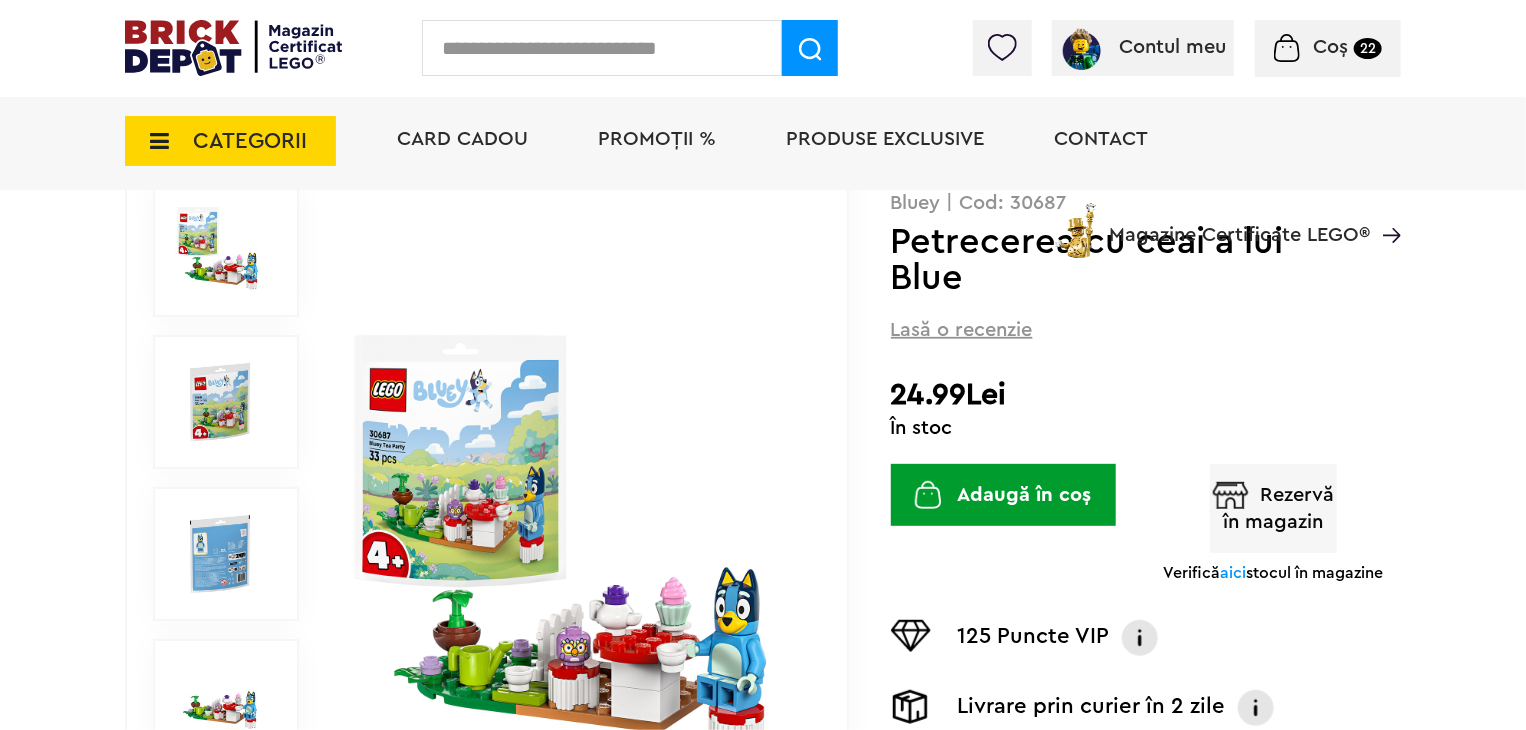 click on "Rezervă în magazin" at bounding box center [1274, 508] 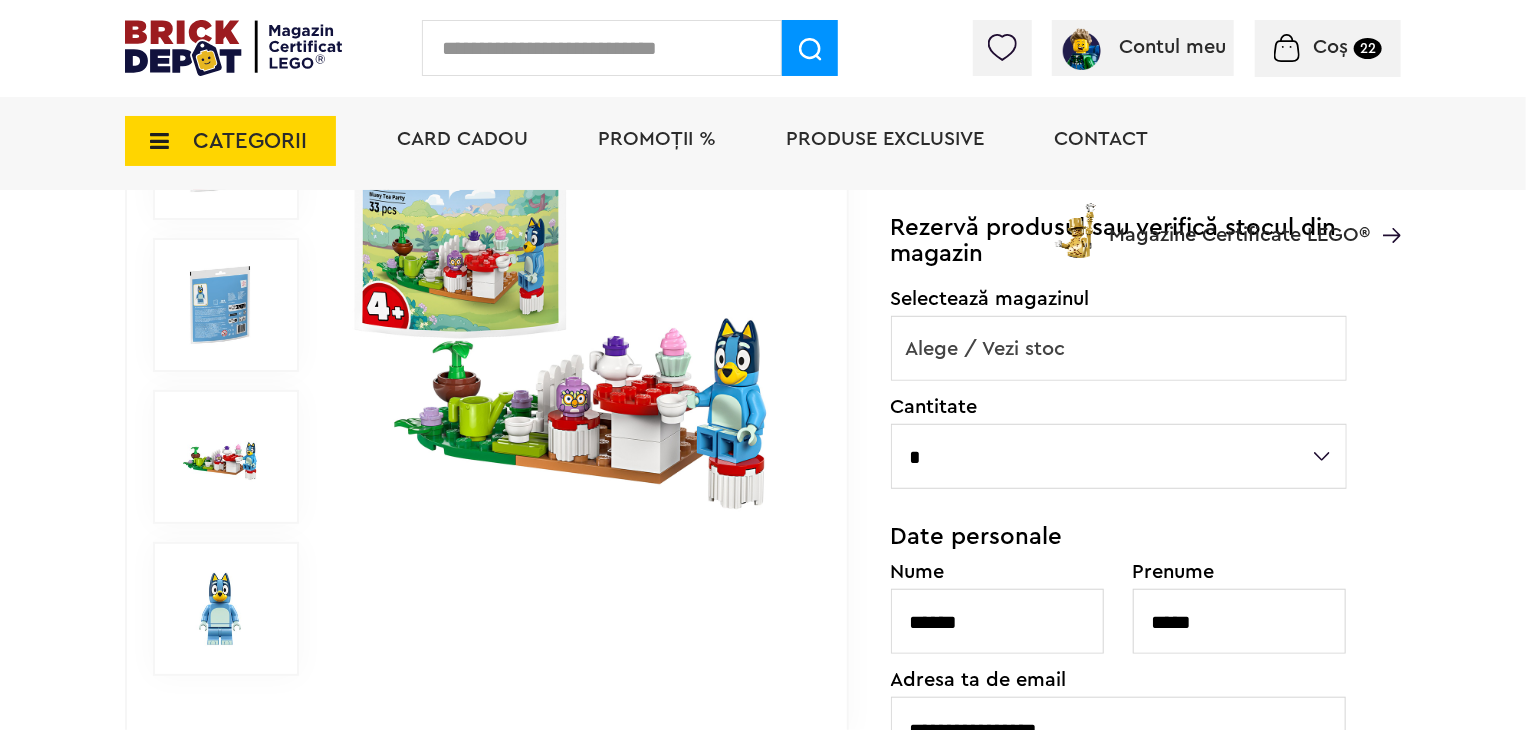 scroll, scrollTop: 471, scrollLeft: 0, axis: vertical 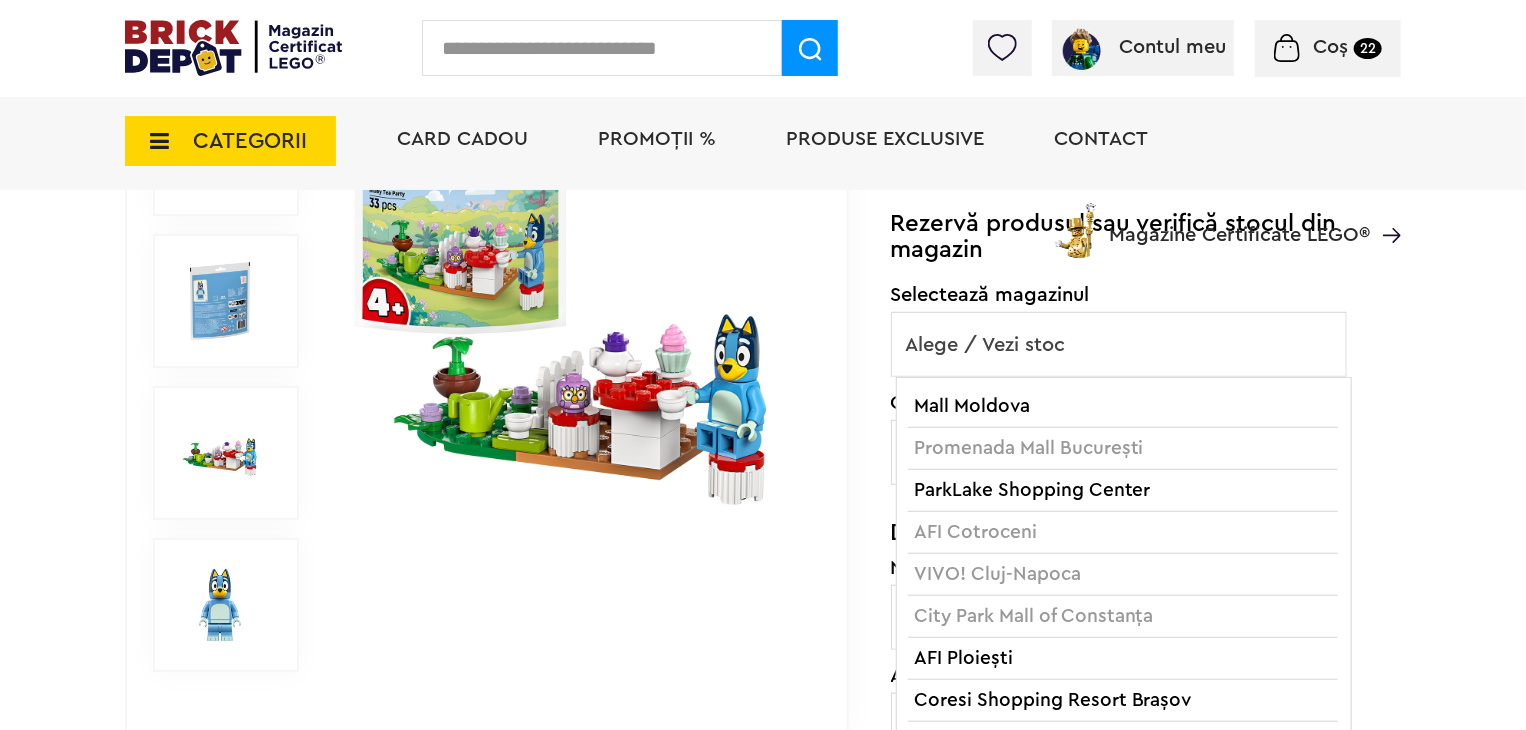 click on "Alege / Vezi stoc" at bounding box center [1119, 345] 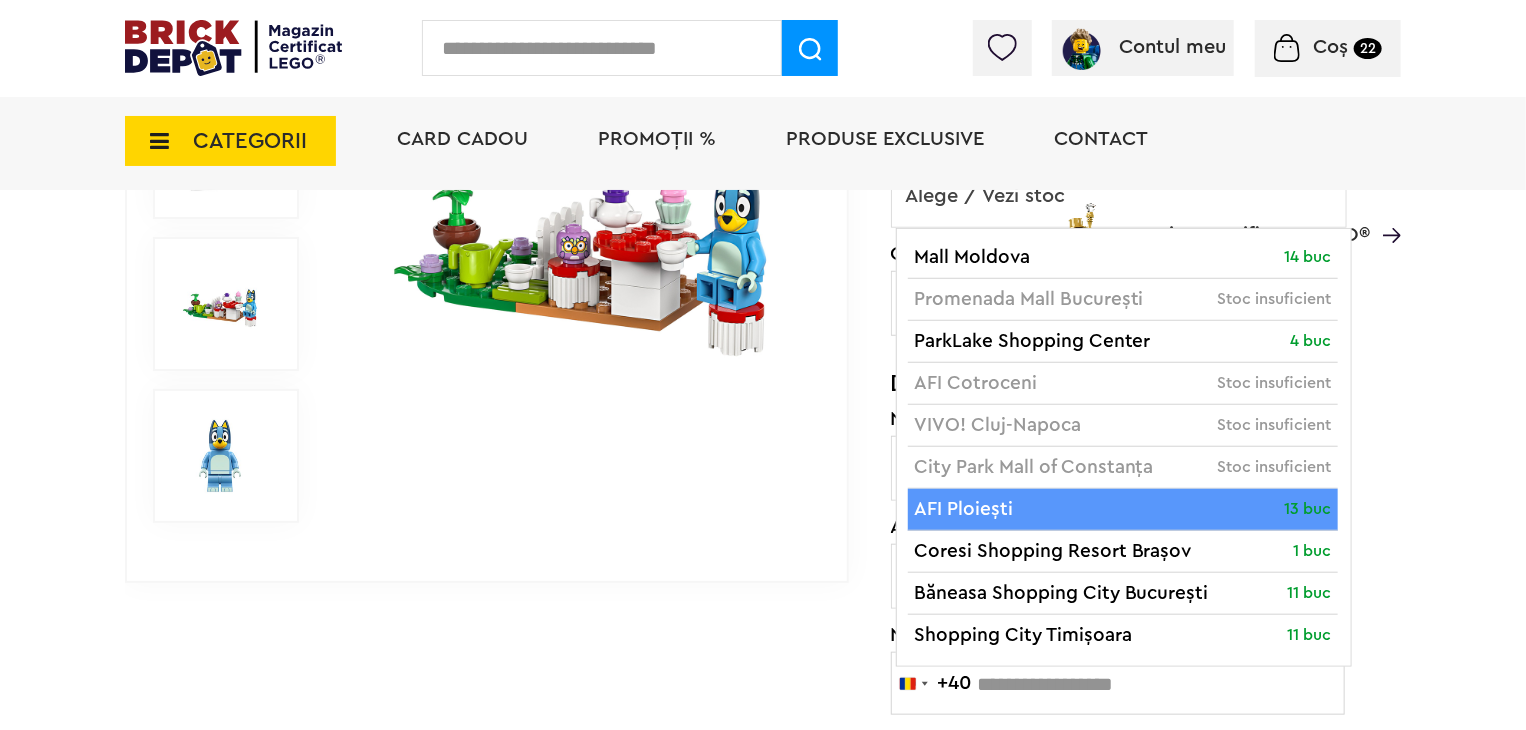 scroll, scrollTop: 623, scrollLeft: 0, axis: vertical 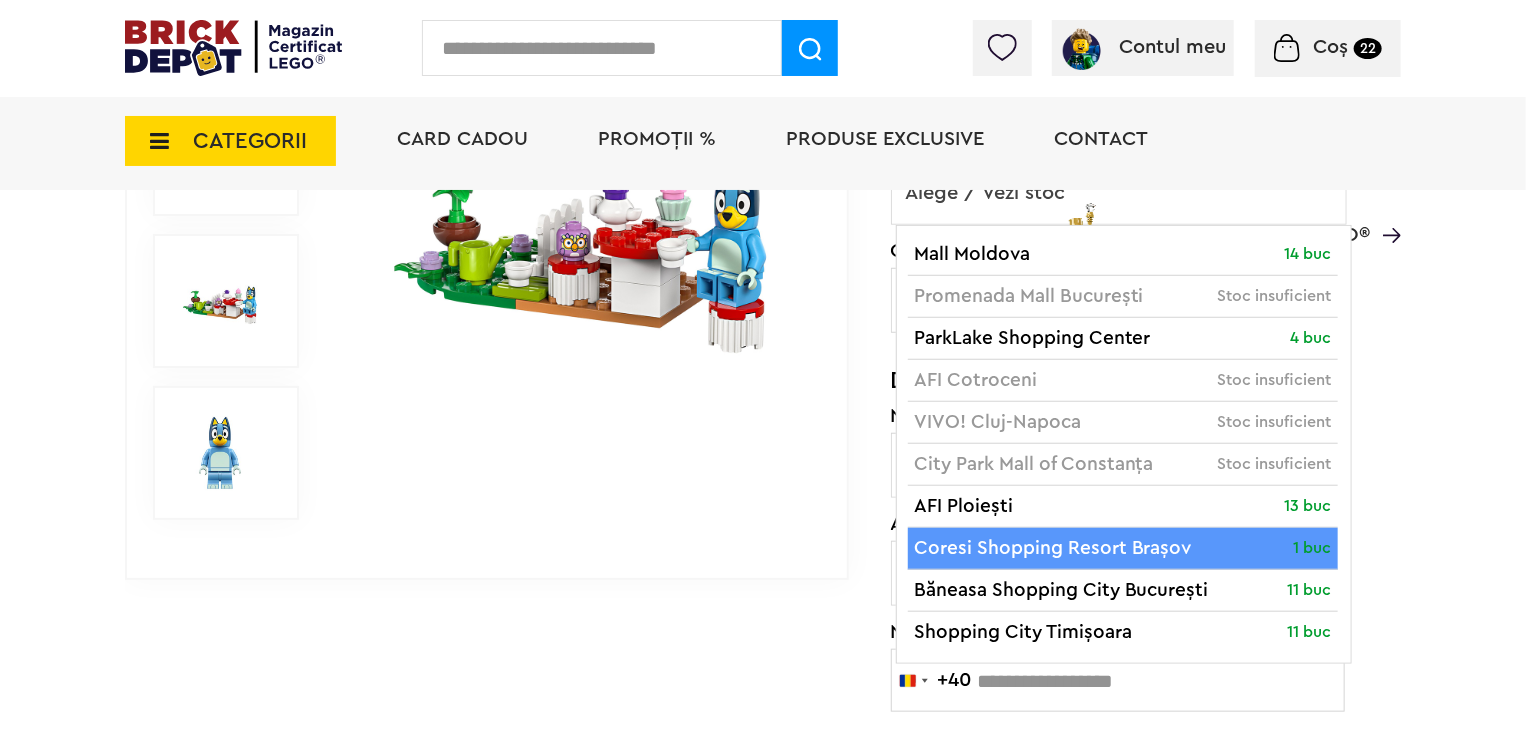 select on "**" 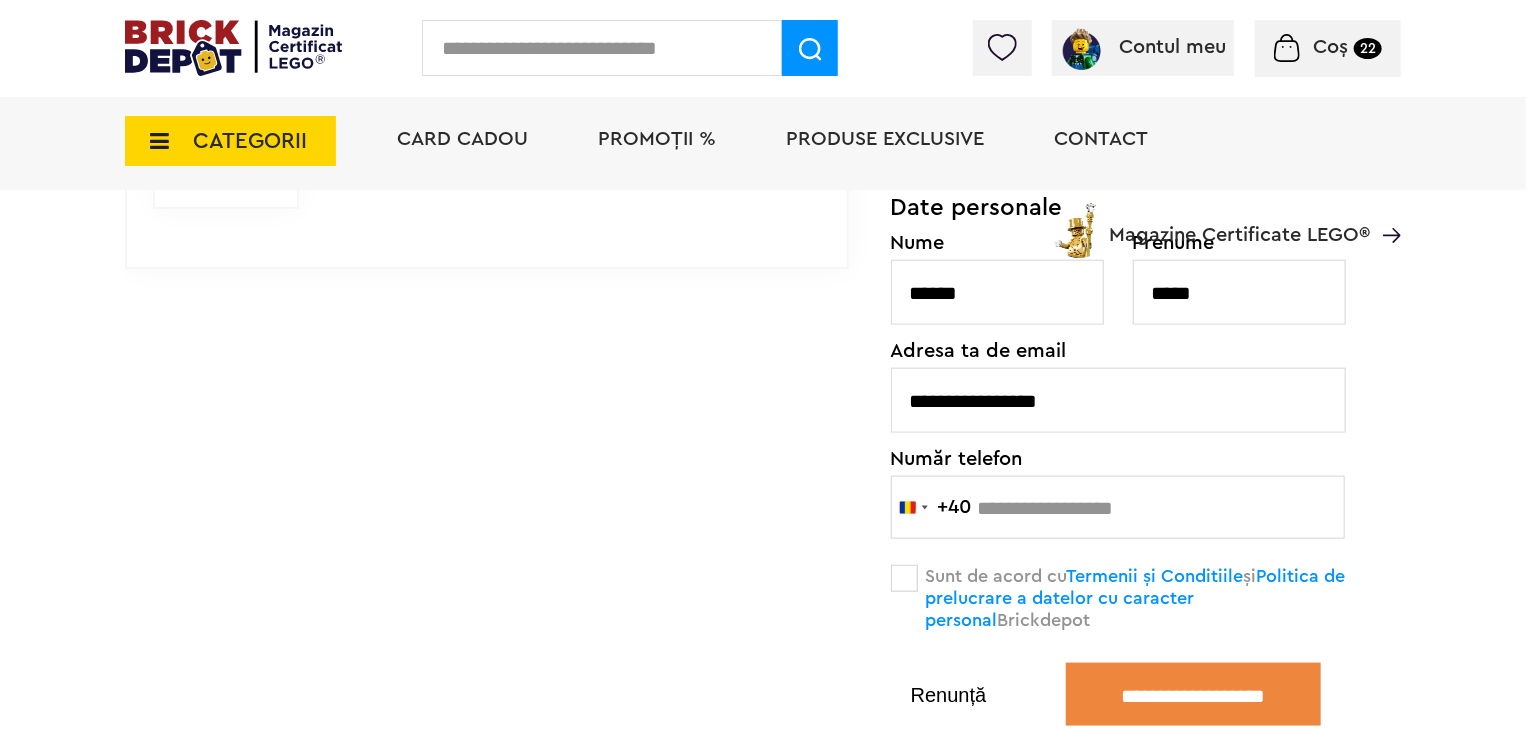 scroll, scrollTop: 938, scrollLeft: 0, axis: vertical 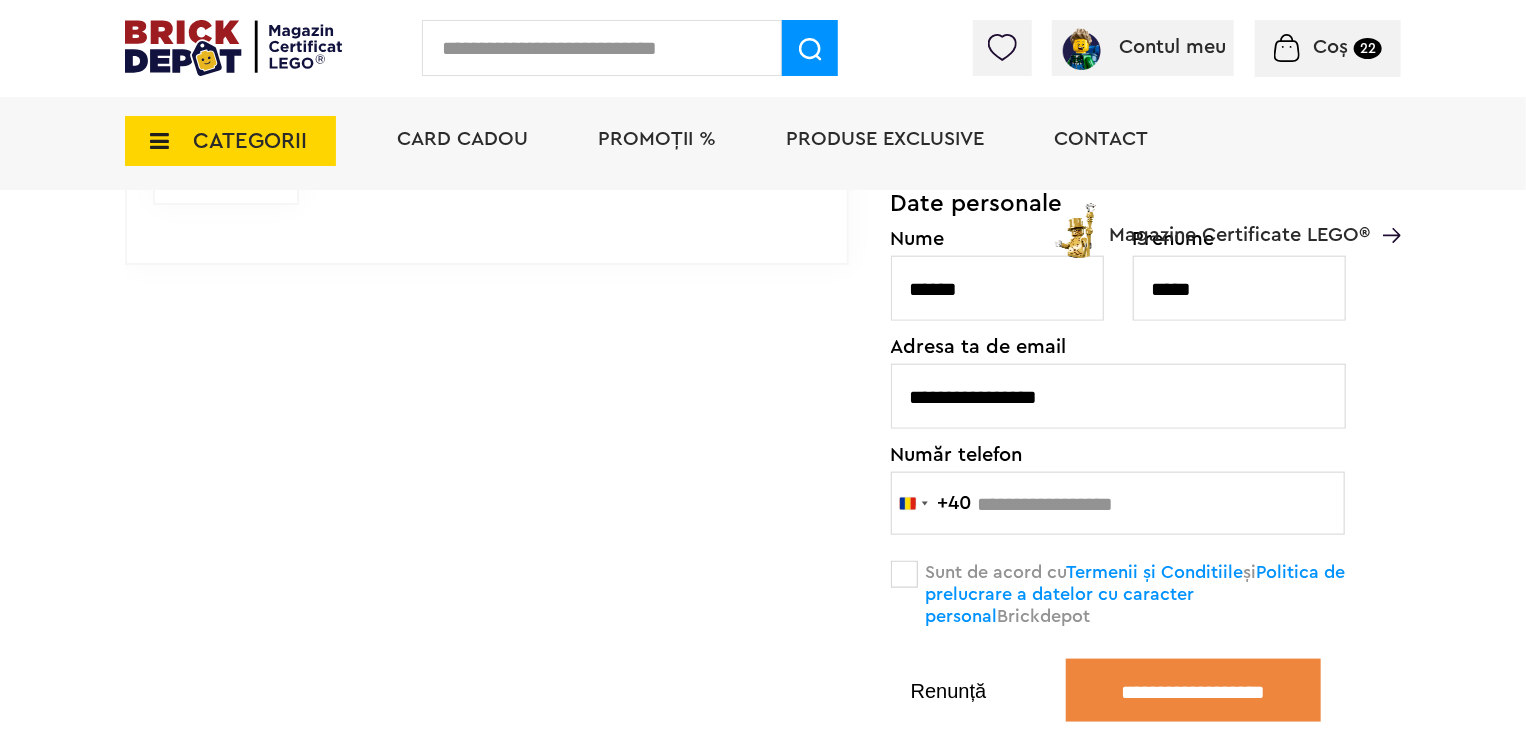 click at bounding box center (1118, 503) 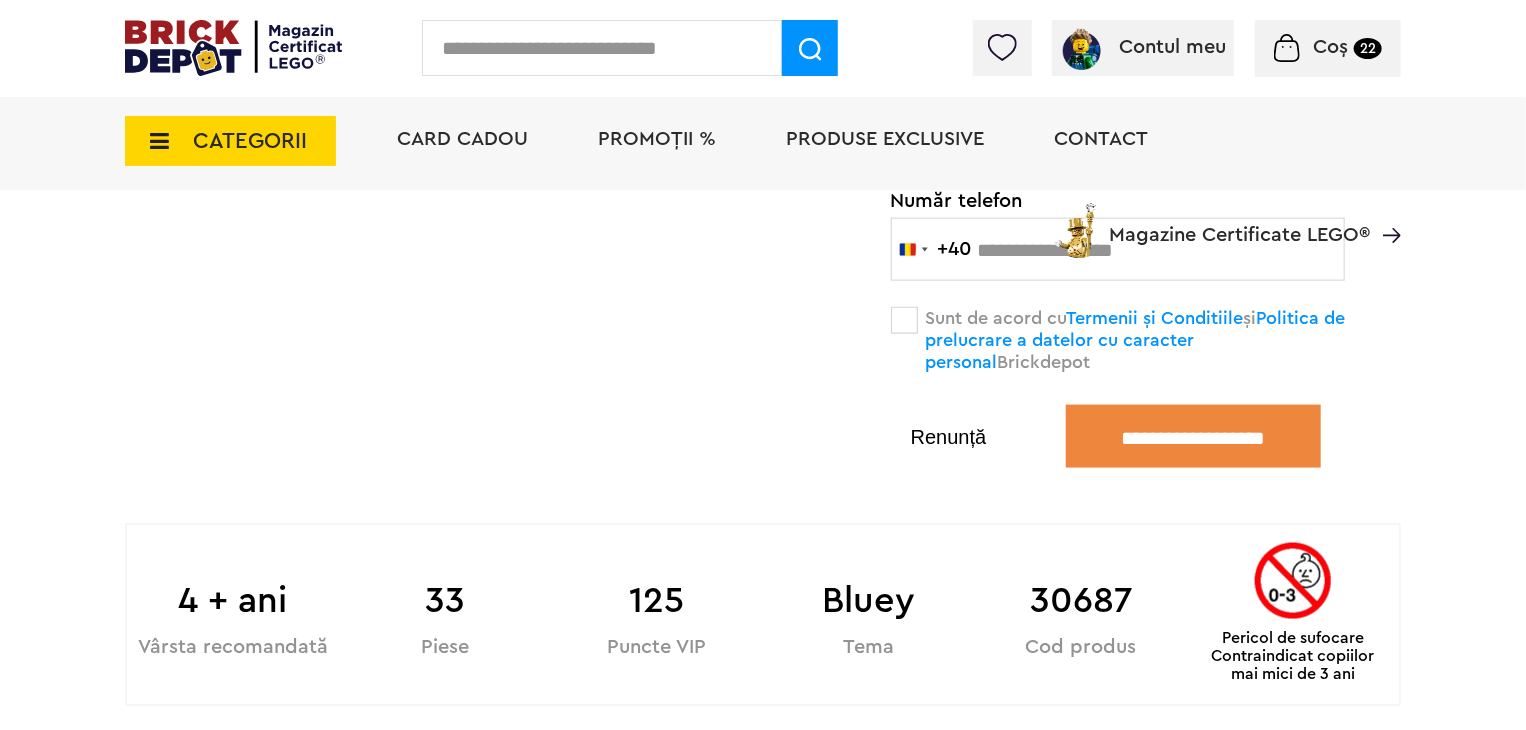 scroll, scrollTop: 1191, scrollLeft: 0, axis: vertical 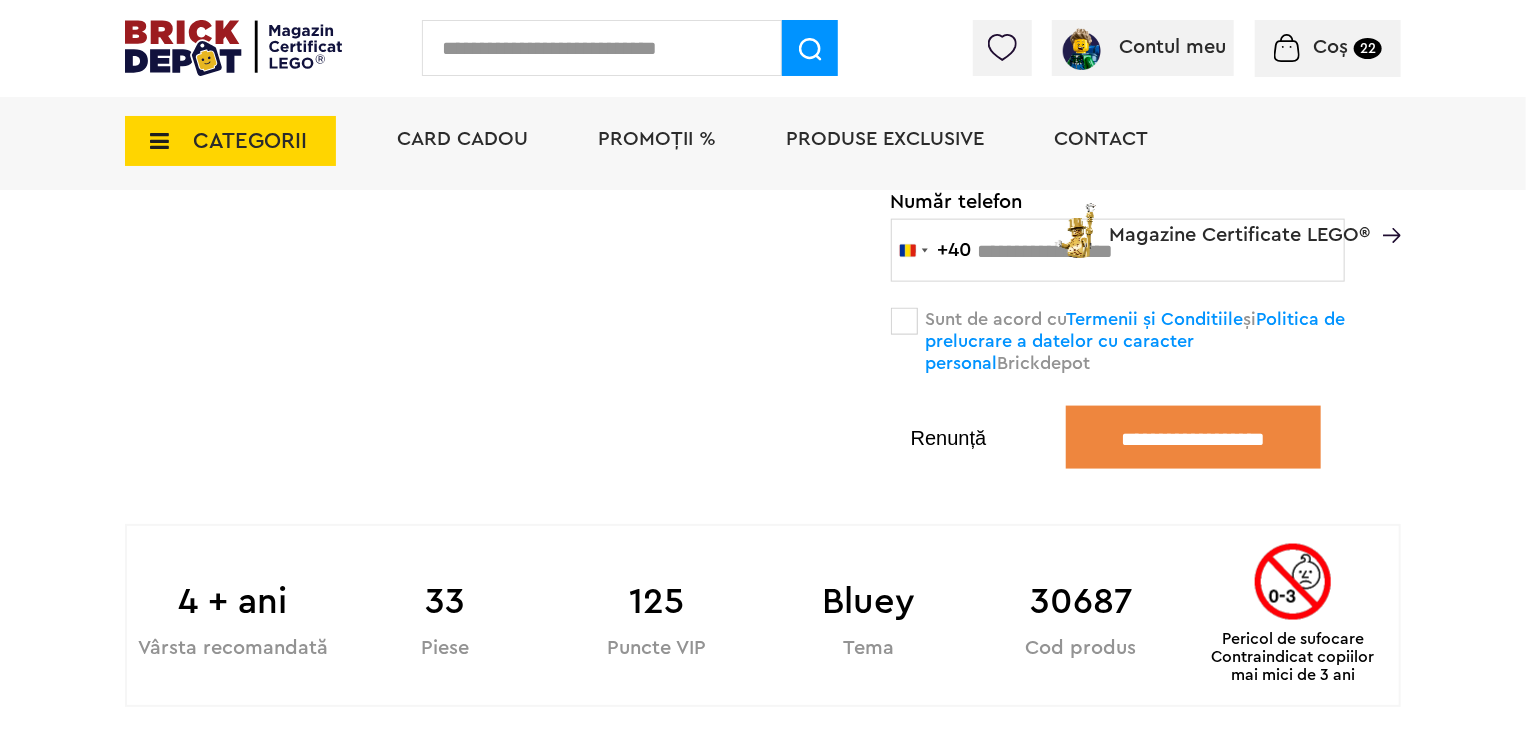 click on "**********" at bounding box center [1193, 437] 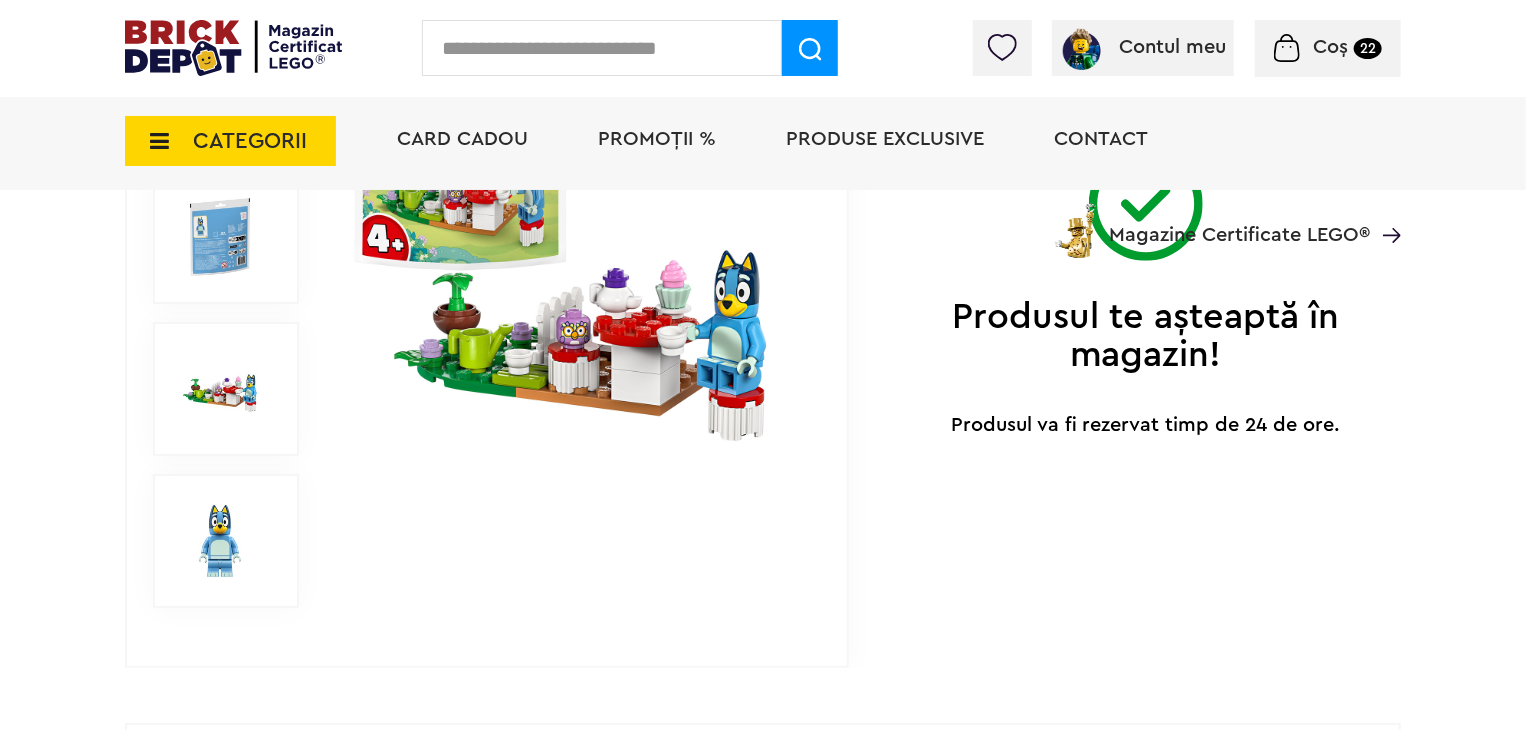 scroll, scrollTop: 532, scrollLeft: 0, axis: vertical 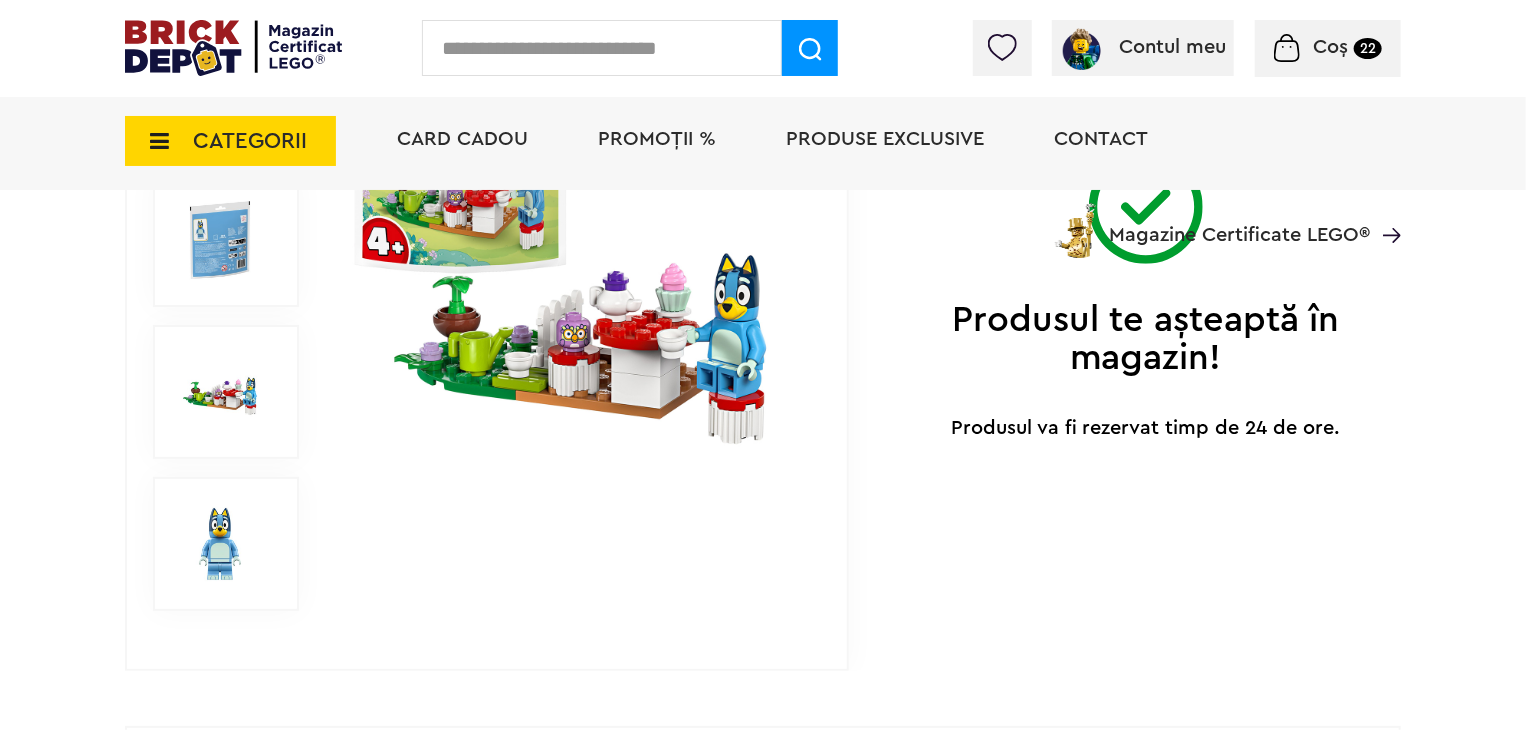 click on "CATEGORII" at bounding box center [230, 141] 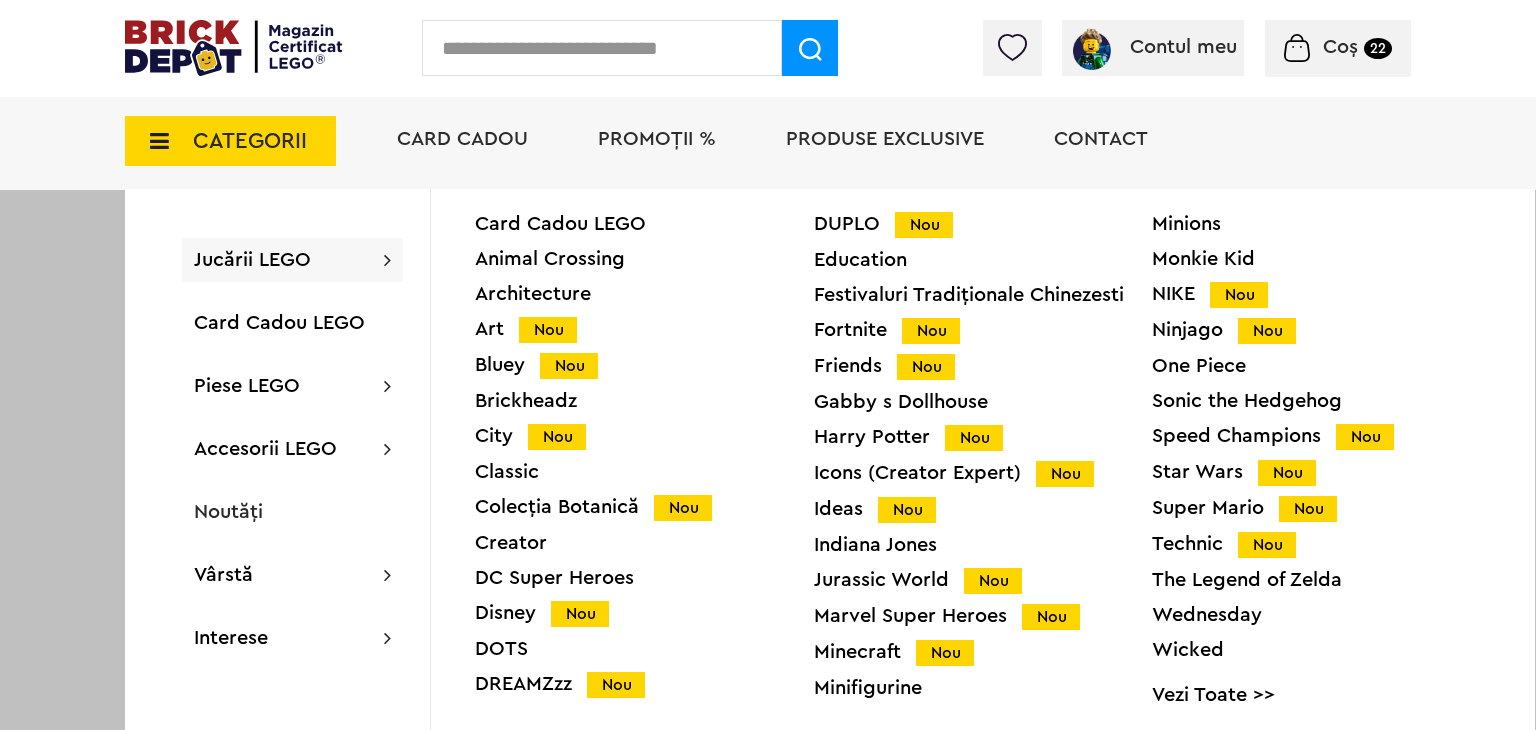 click on "Disney Nou" at bounding box center [644, 613] 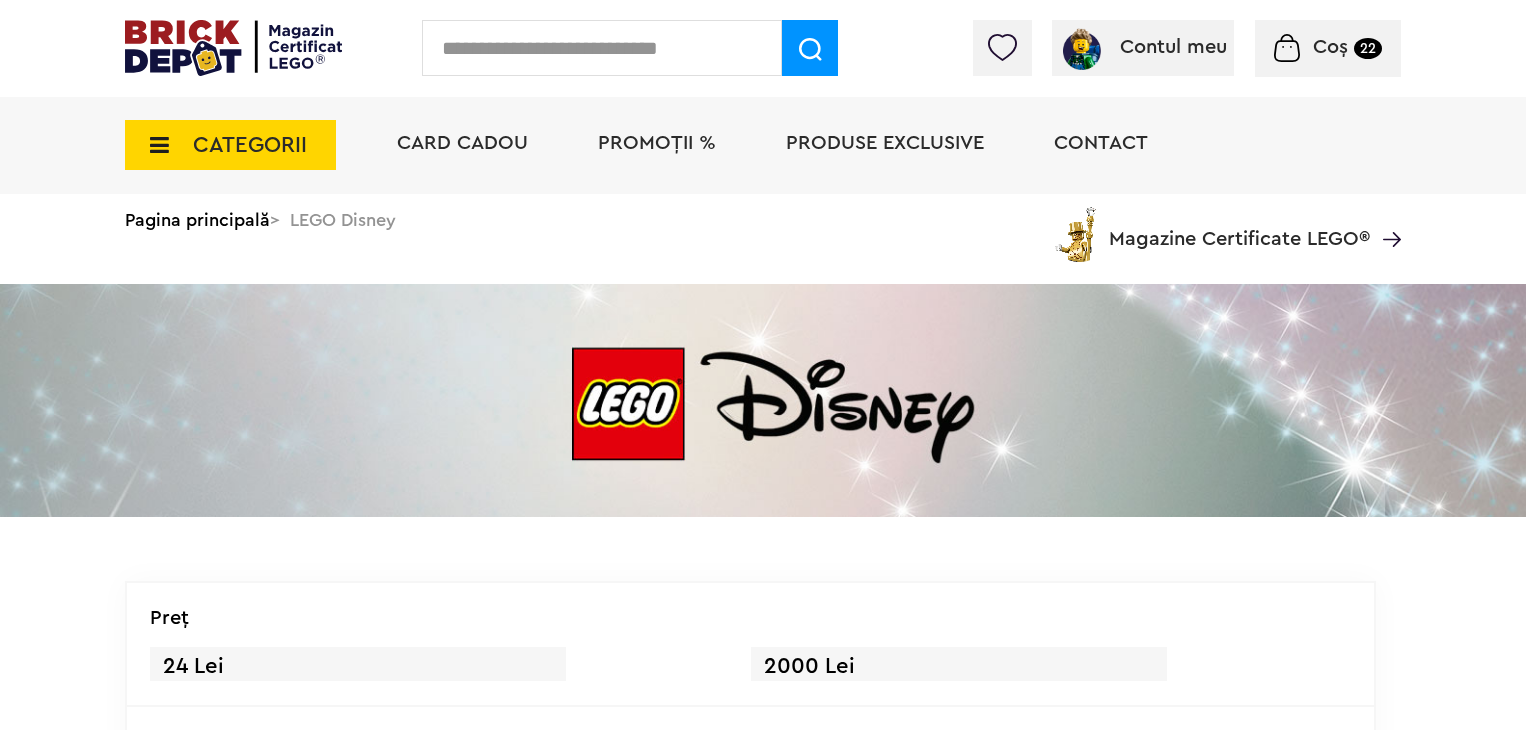 scroll, scrollTop: 0, scrollLeft: 0, axis: both 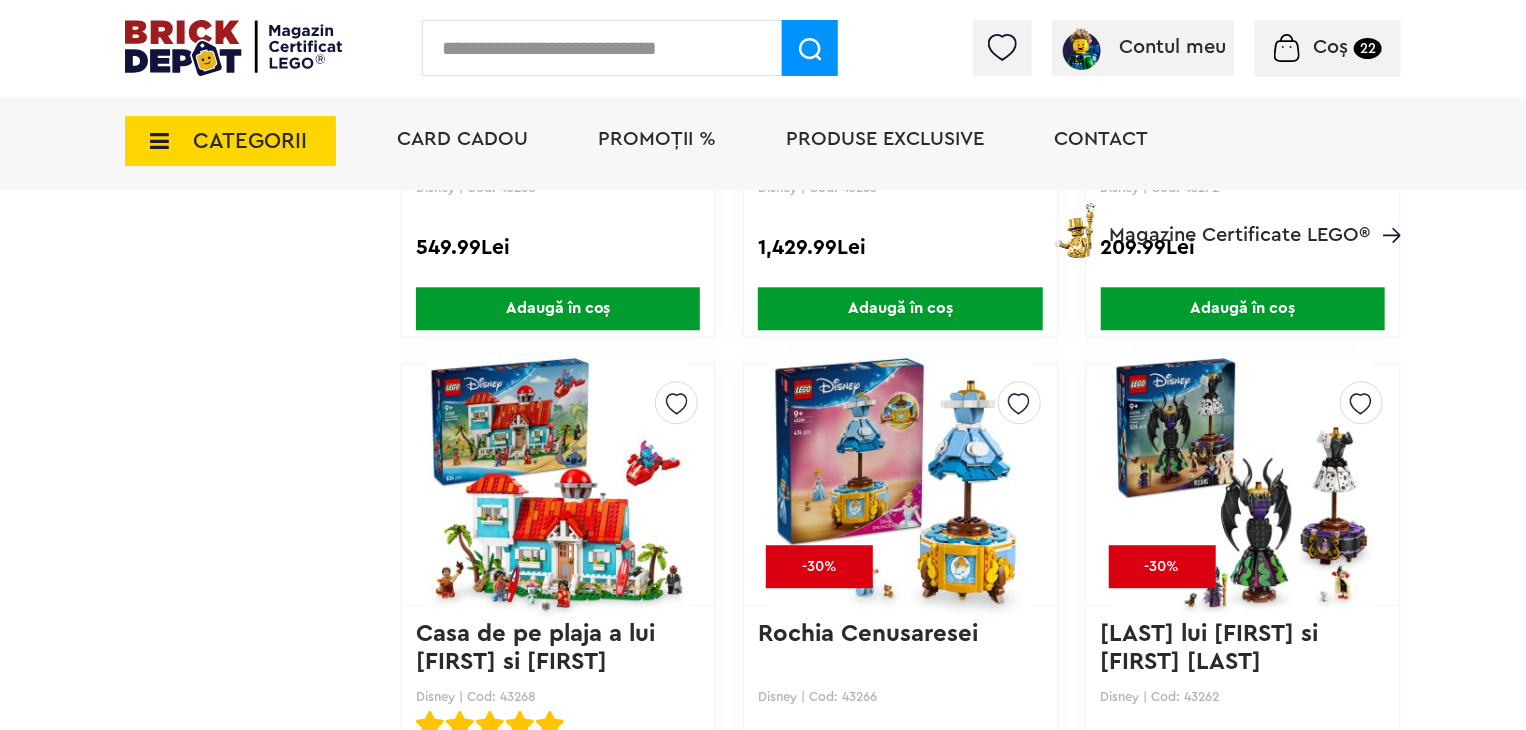 click on "CATEGORII" at bounding box center (230, 141) 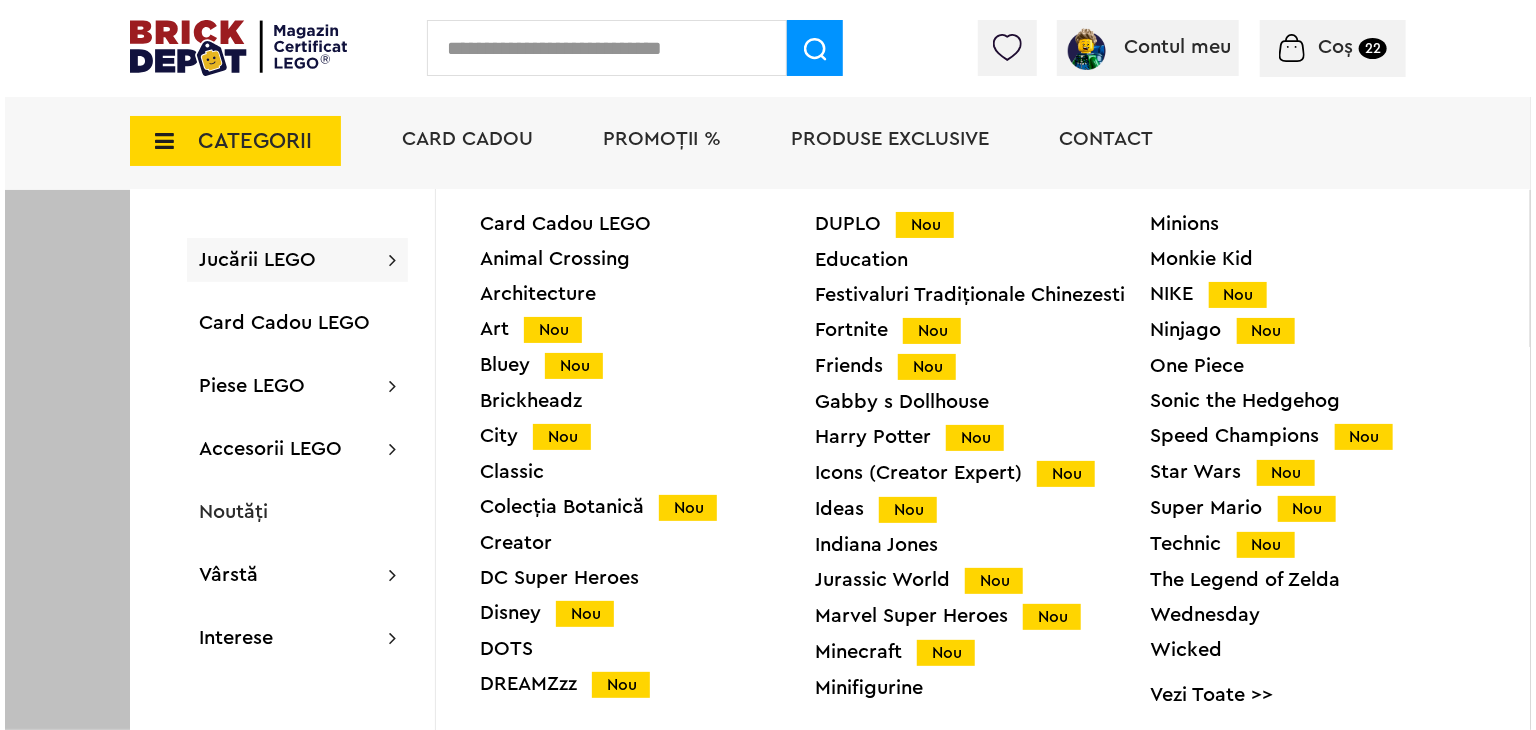 scroll, scrollTop: 2432, scrollLeft: 0, axis: vertical 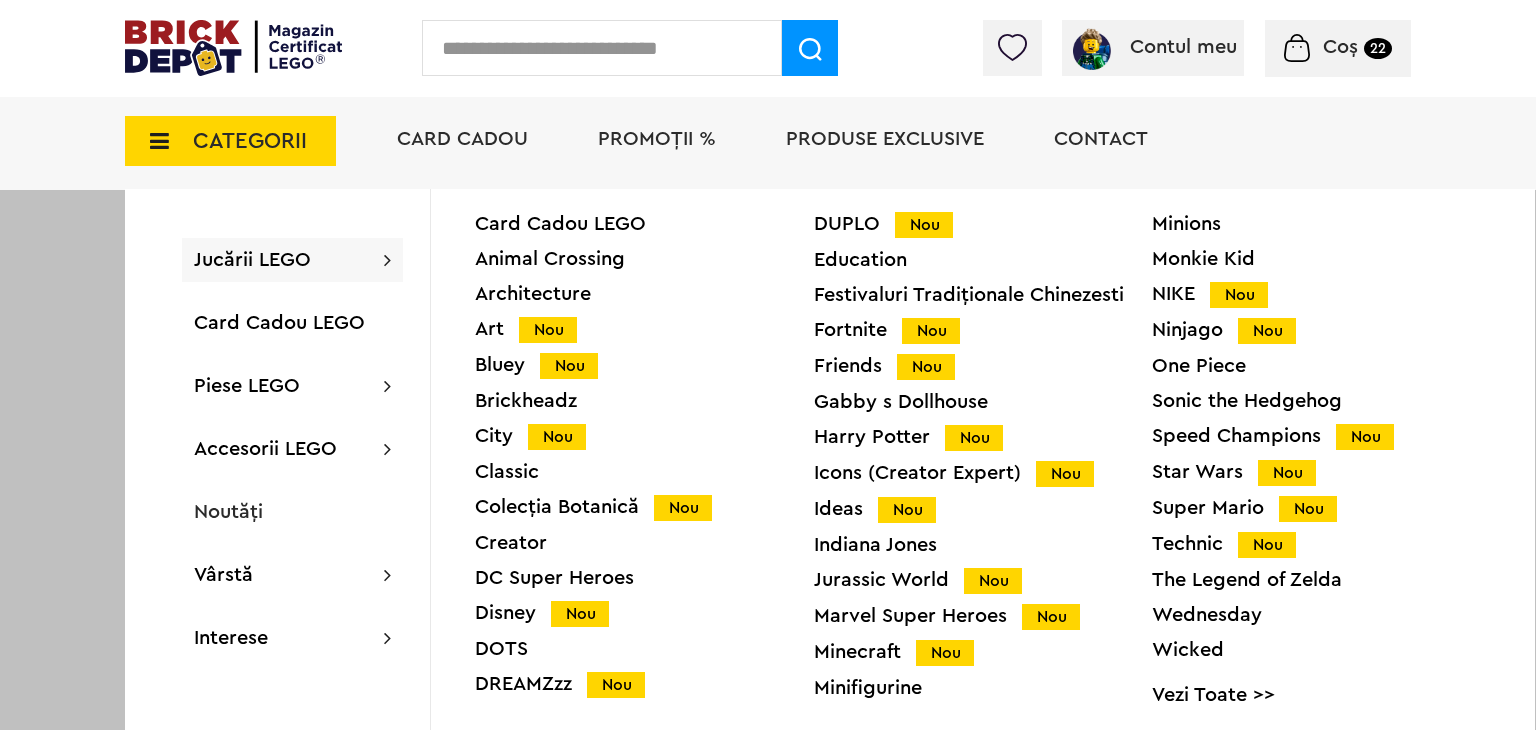 click on "Ideas Nou" at bounding box center (983, 509) 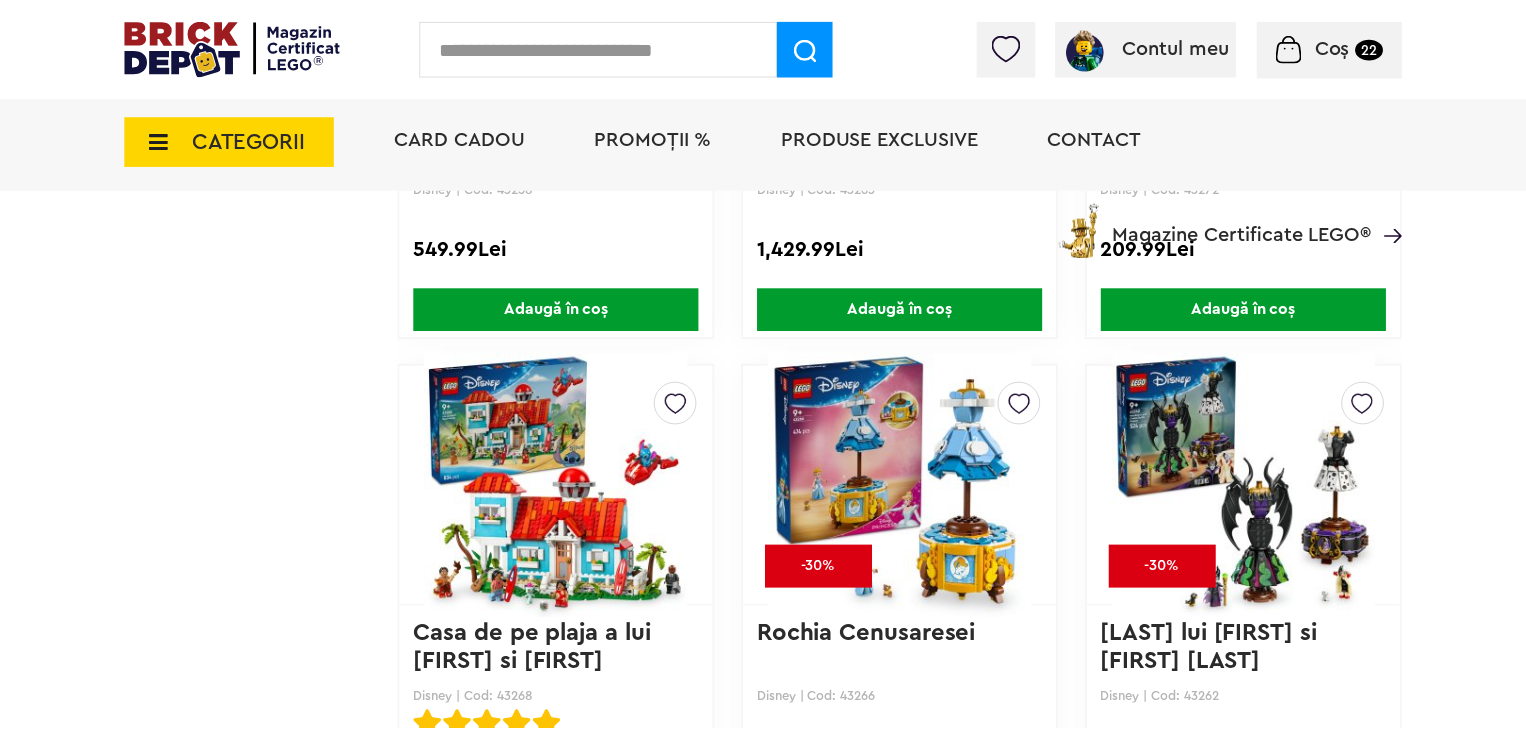 scroll, scrollTop: 2431, scrollLeft: 0, axis: vertical 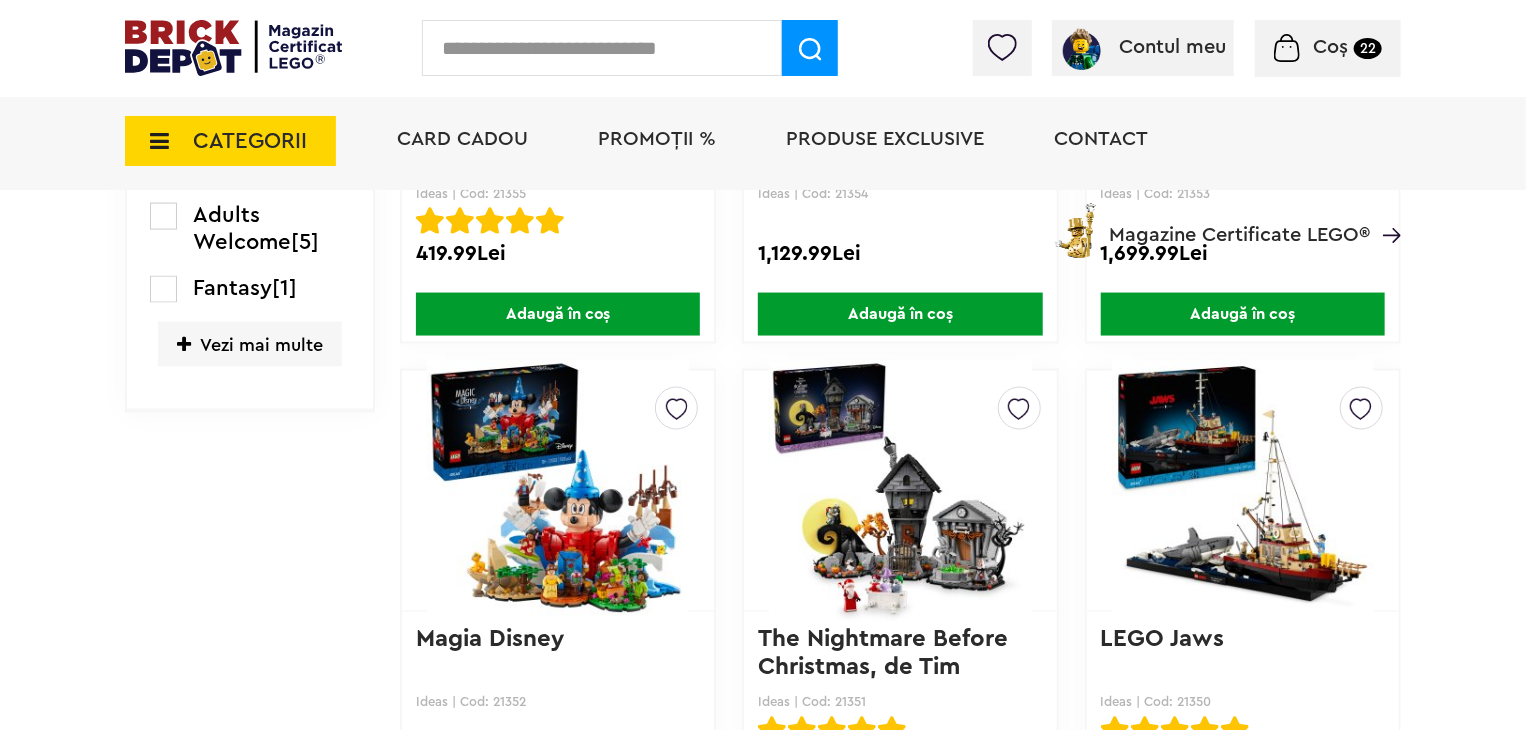 click on "CATEGORII" at bounding box center [250, 141] 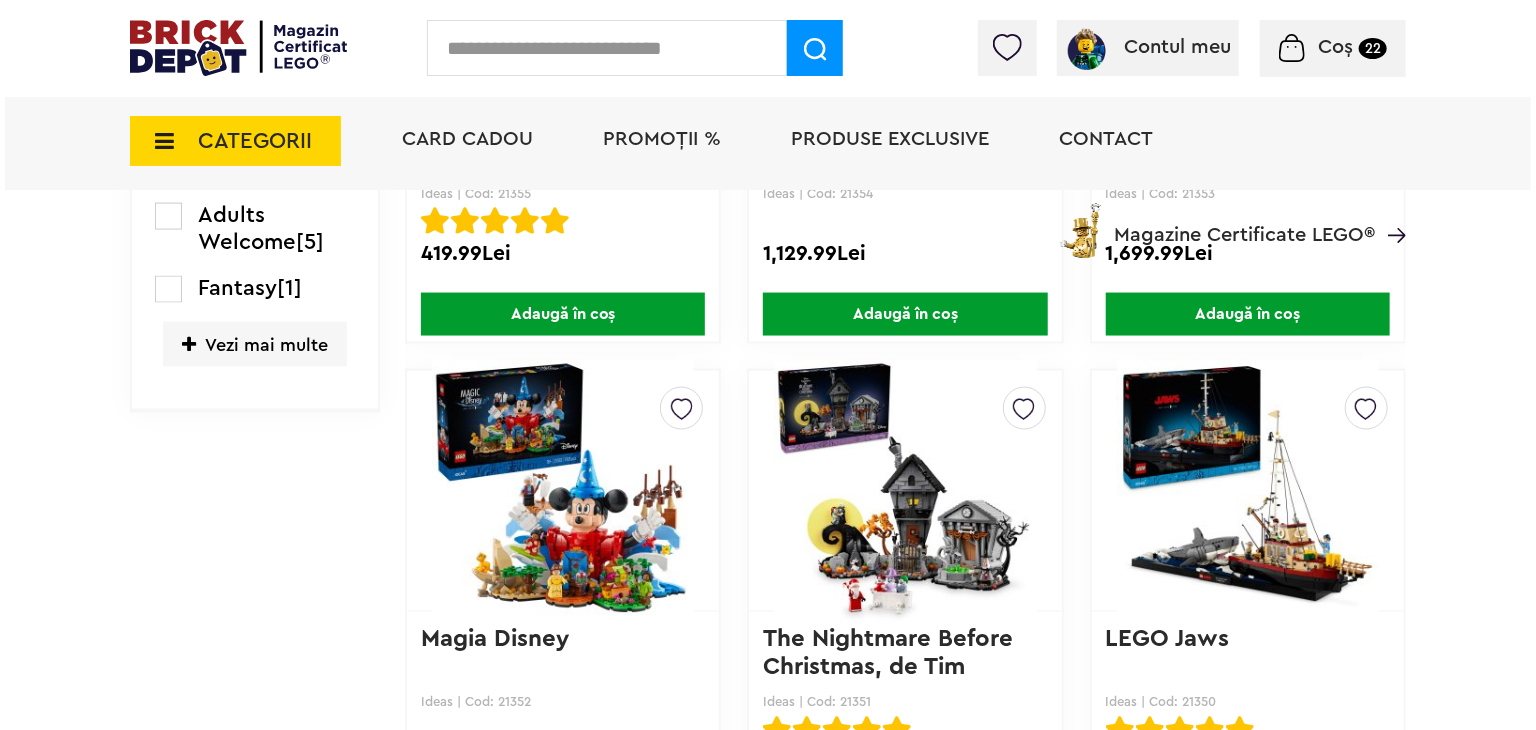 scroll, scrollTop: 1408, scrollLeft: 0, axis: vertical 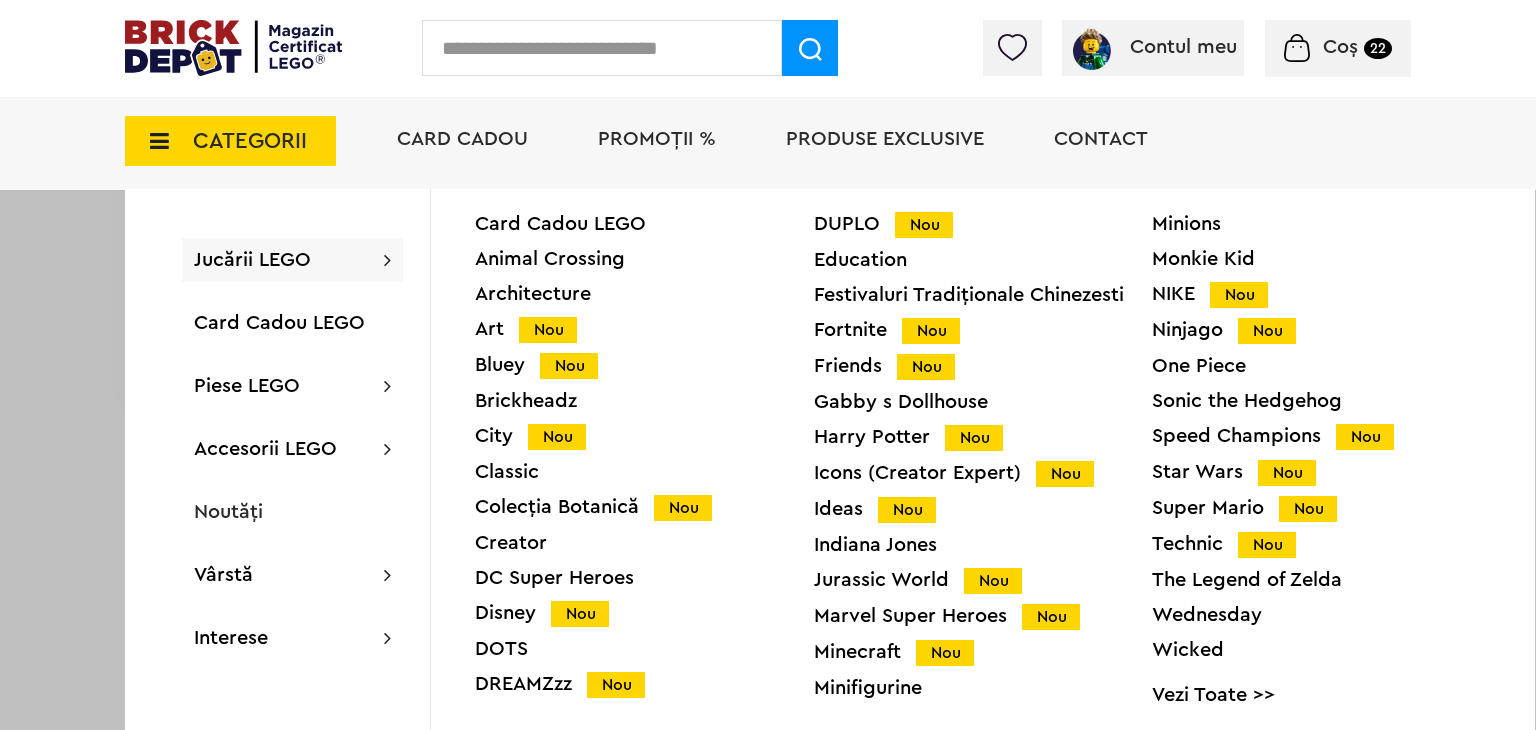 click on "Icons (Creator Expert) Nou" at bounding box center [983, 473] 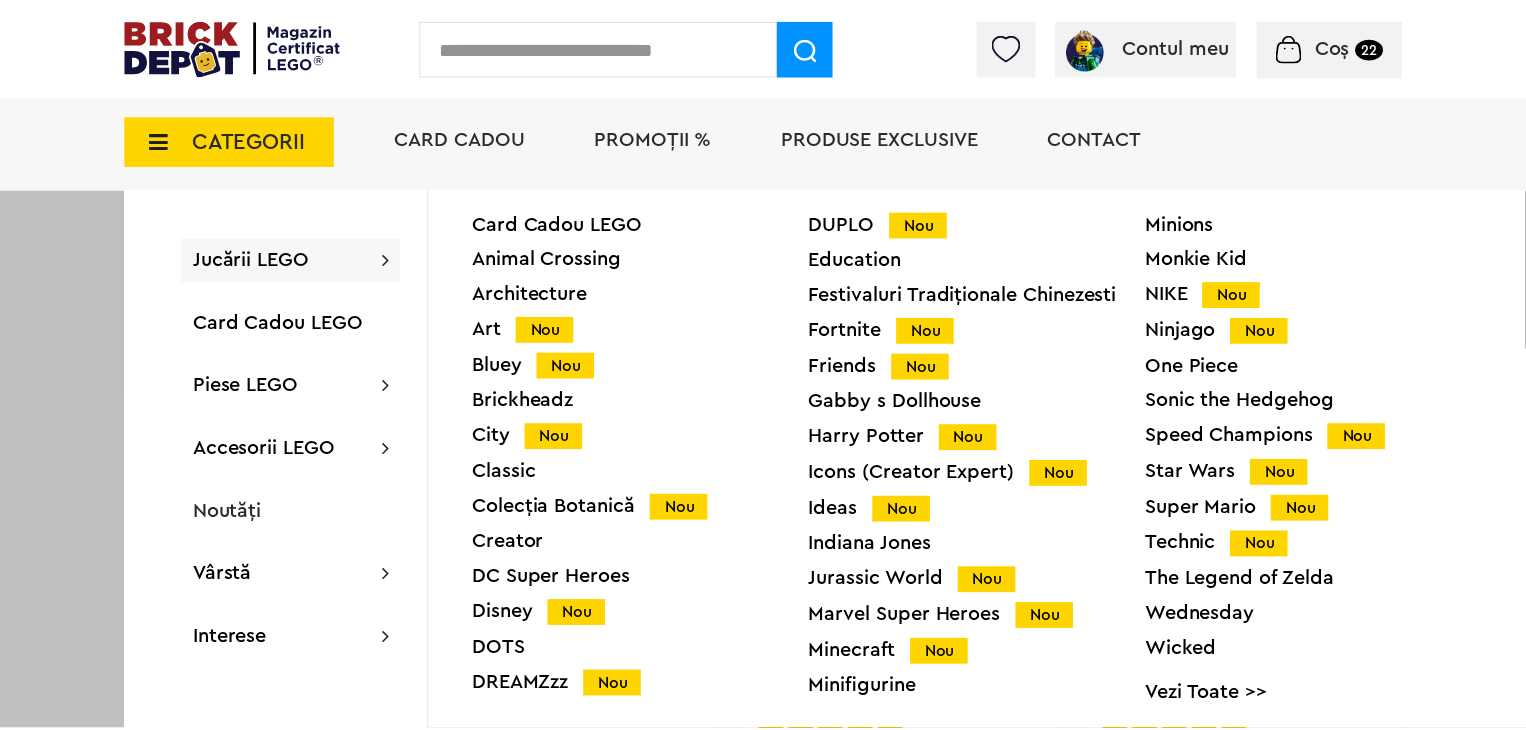 scroll, scrollTop: 1407, scrollLeft: 0, axis: vertical 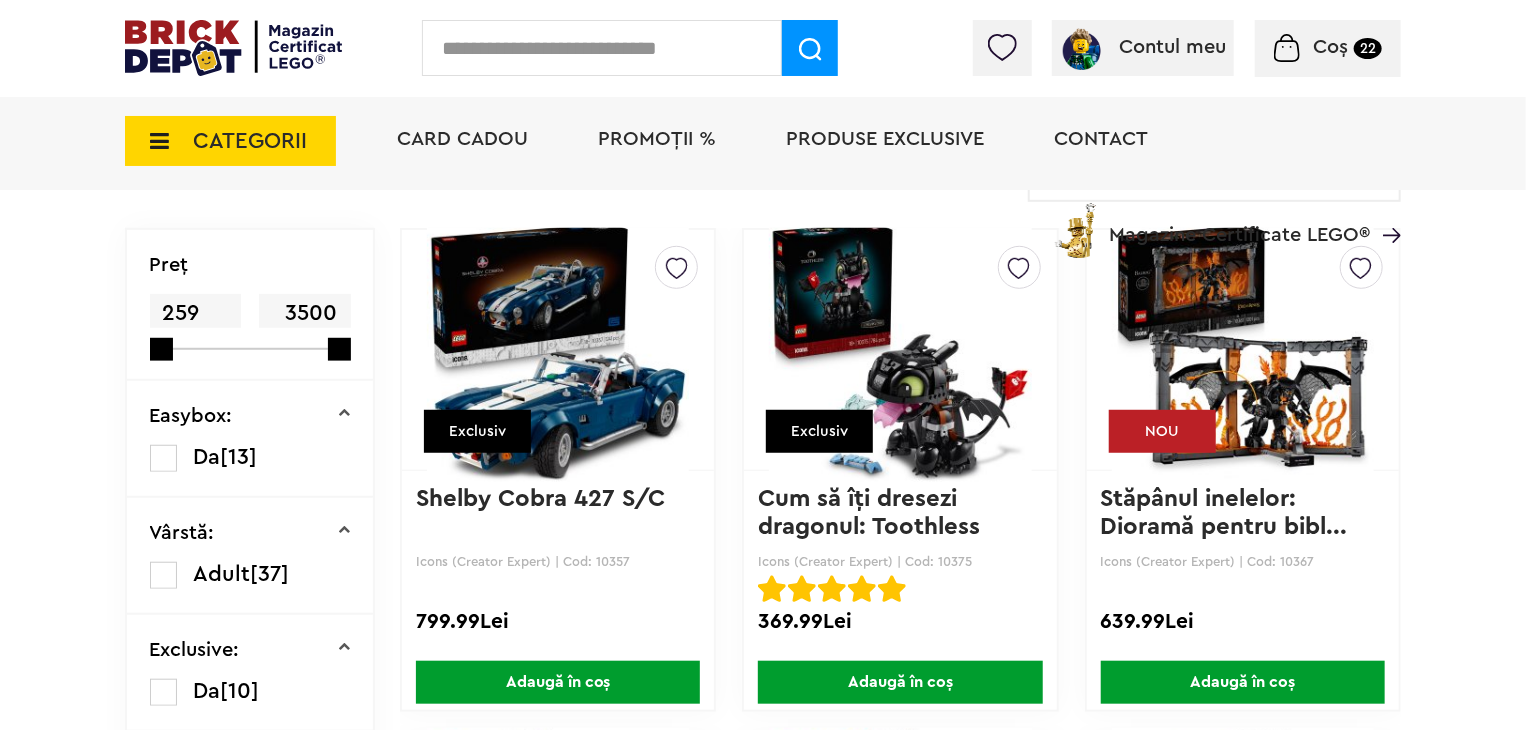 click at bounding box center (558, 350) 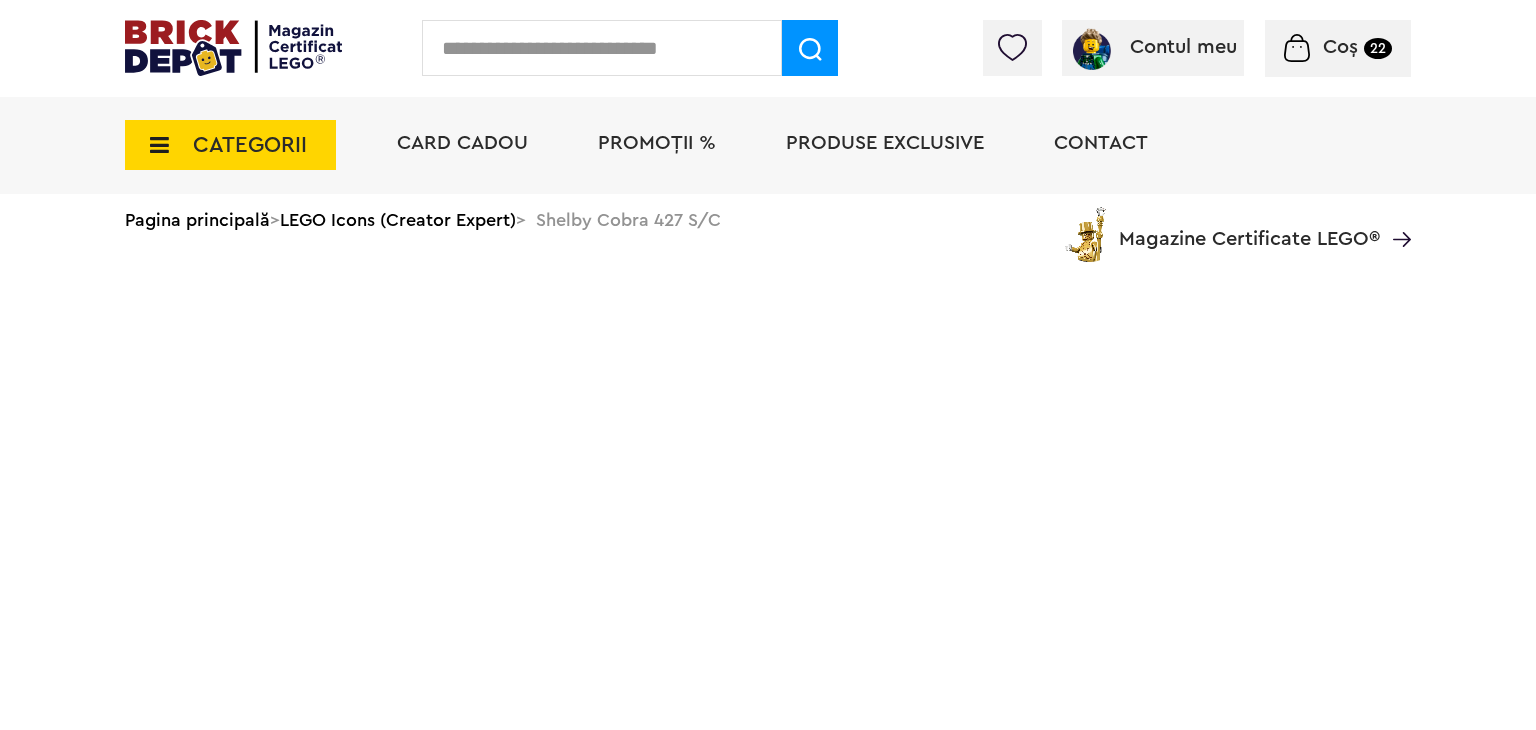 scroll, scrollTop: 0, scrollLeft: 0, axis: both 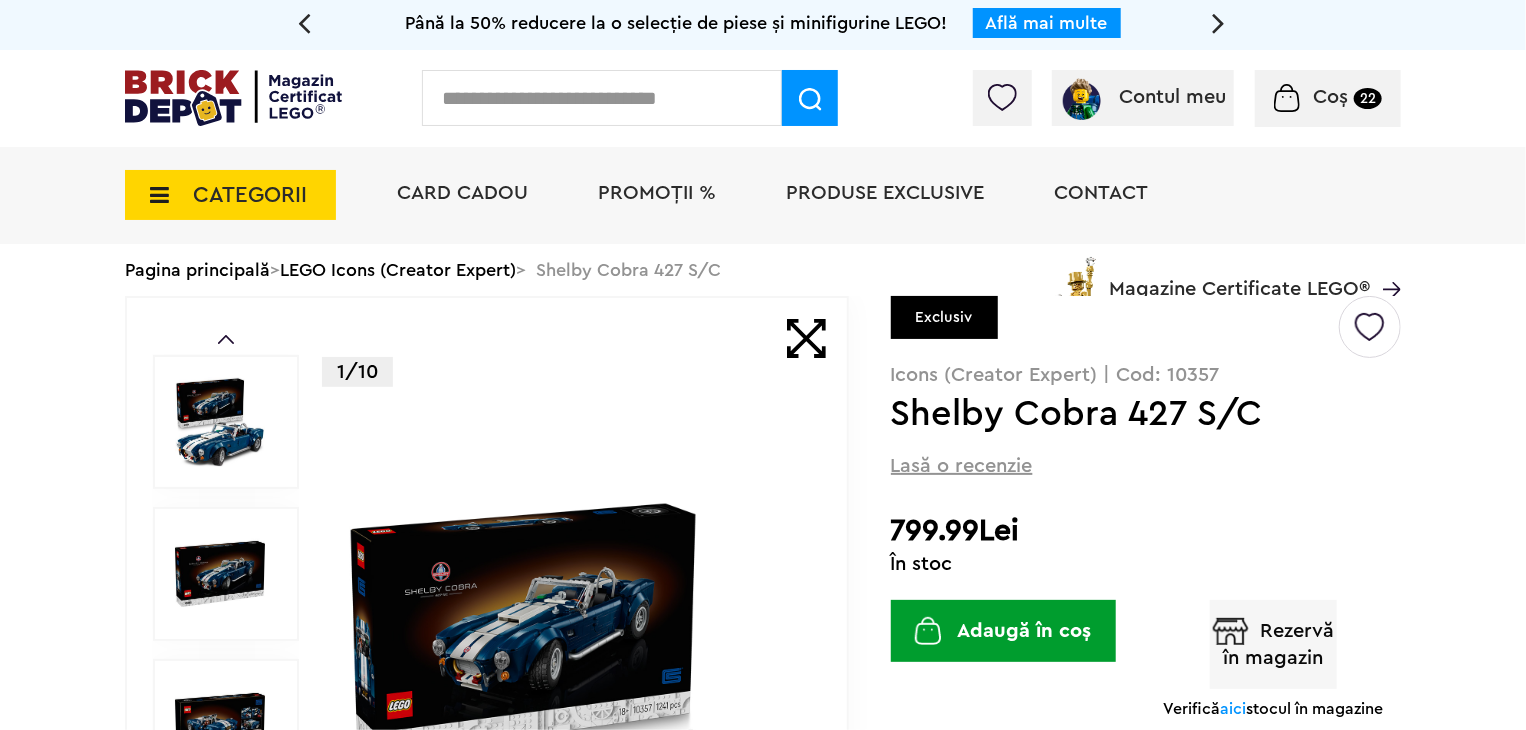 click on "CATEGORII
Jucării LEGO
Card Cadou LEGO Animal Crossing Architecture Art Nou Bluey Nou Brickheadz City Nou Classic Colecția Botanică Nou Creator DC Super Heroes Disney Nou DOTS DREAMZzz Nou DUPLO Nou Education Festivaluri Tradiţionale Chinezesti Fortnite Nou Friends Nou Gabby s Dollhouse Harry Potter Nou Icons (Creator Expert) Nou Ideas Nou Indiana Jones Jurassic World Nou Marvel Super Heroes Nou Minecraft Nou Minifigurine Minions Monkie Kid NIKE Nou Ninjago Nou One Piece Sonic the Hedgehog Speed Champions Nou Star Wars Nou Super Mario Nou Technic Nou The Legend of Zelda Wednesday Wicked Vezi Toate >> Card Cadou LEGO
Piese LEGO
Accesorii Nou Animale Autocolante Caramizi Nou Caramizi cu panta Nou Caramizi curbate Nou Caramizi rotunde Nou Caramizi speciale Nou Componente Figurine actiune Nou Minifigurine Minifigurine - Accesorii Minifigurine - Parti componente Piese decorate Nou Placi Nou Placi cu unghiuri ascutite Nou Placi netede Nou Placi netede modificate Nou Placi rotunde" at bounding box center [230, 183] 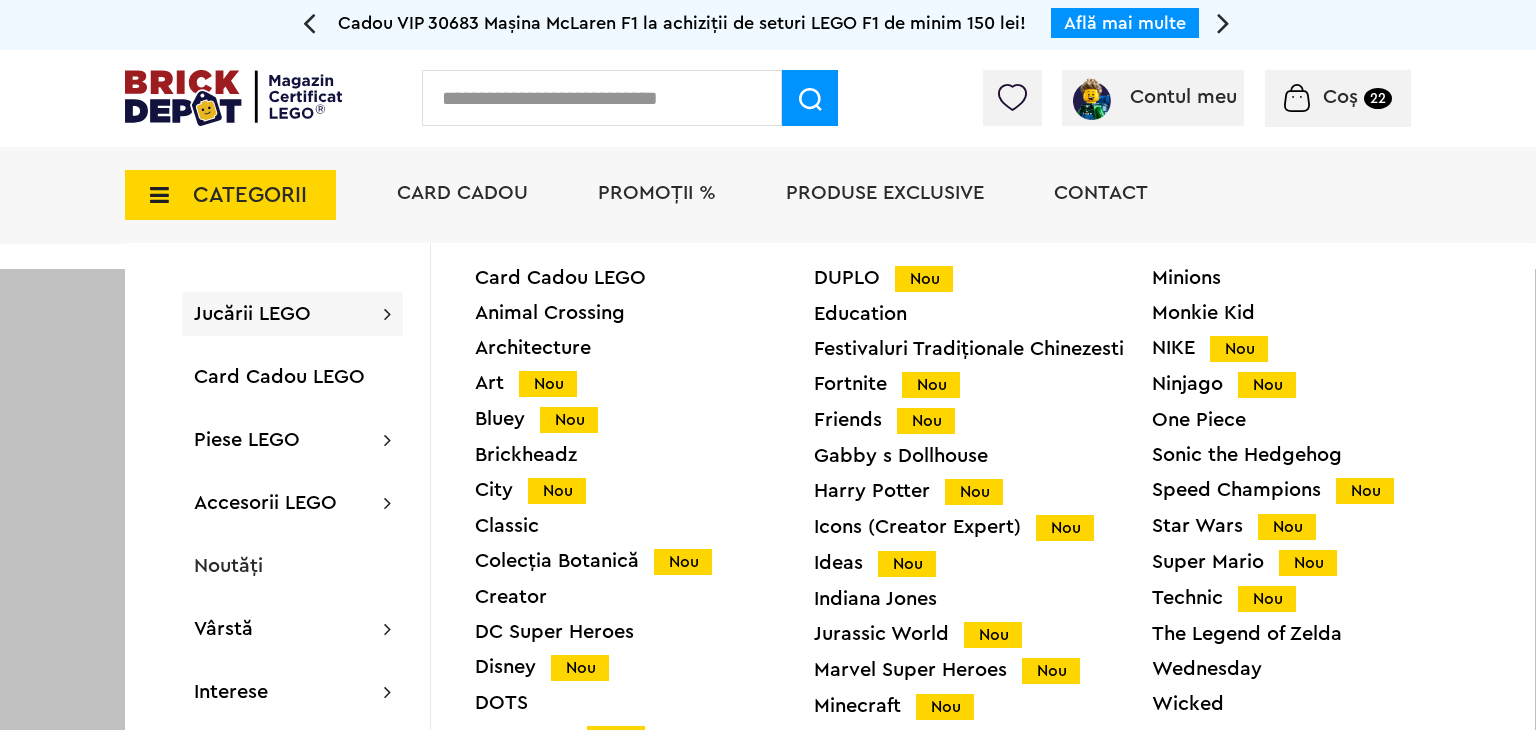 click on "NIKE Nou" at bounding box center (1321, 348) 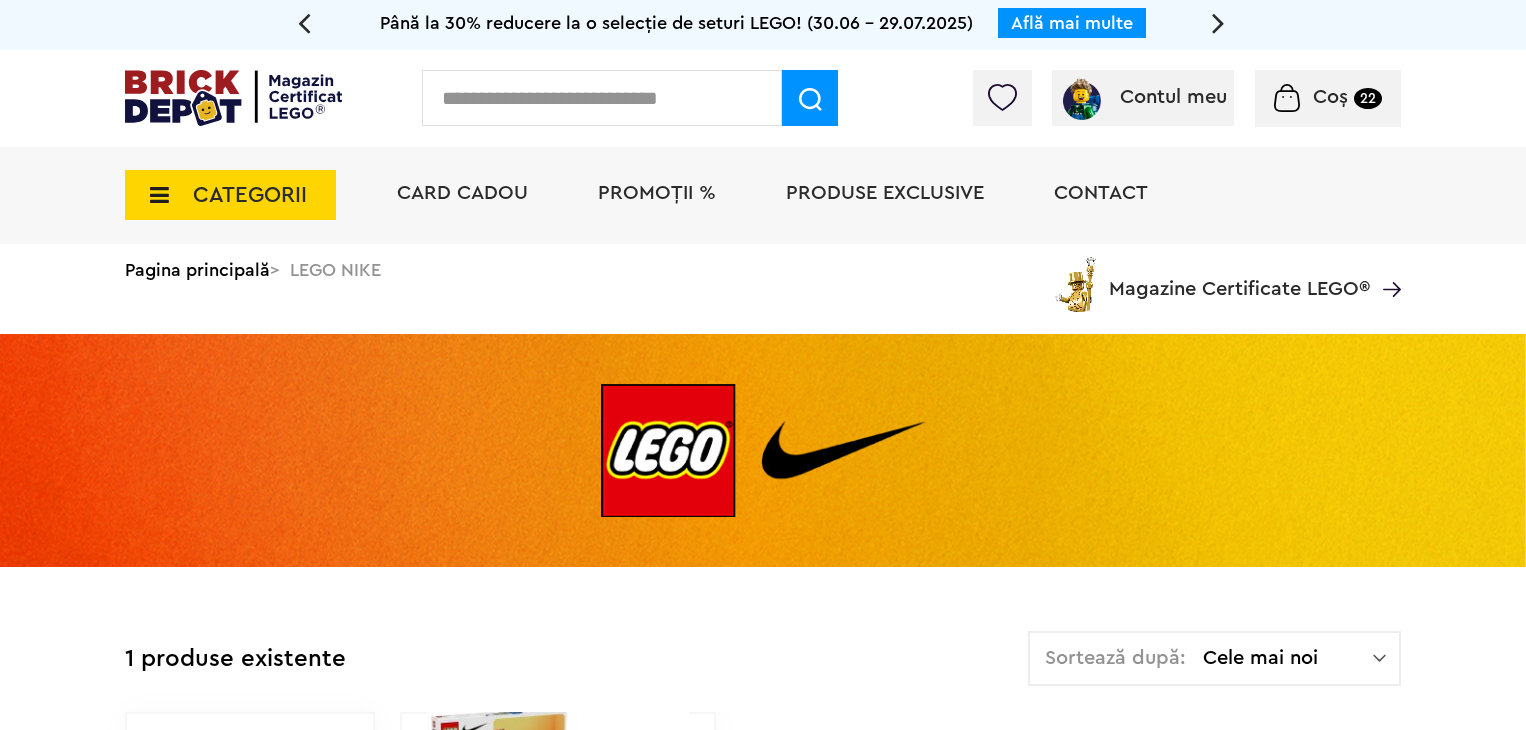 scroll, scrollTop: 0, scrollLeft: 0, axis: both 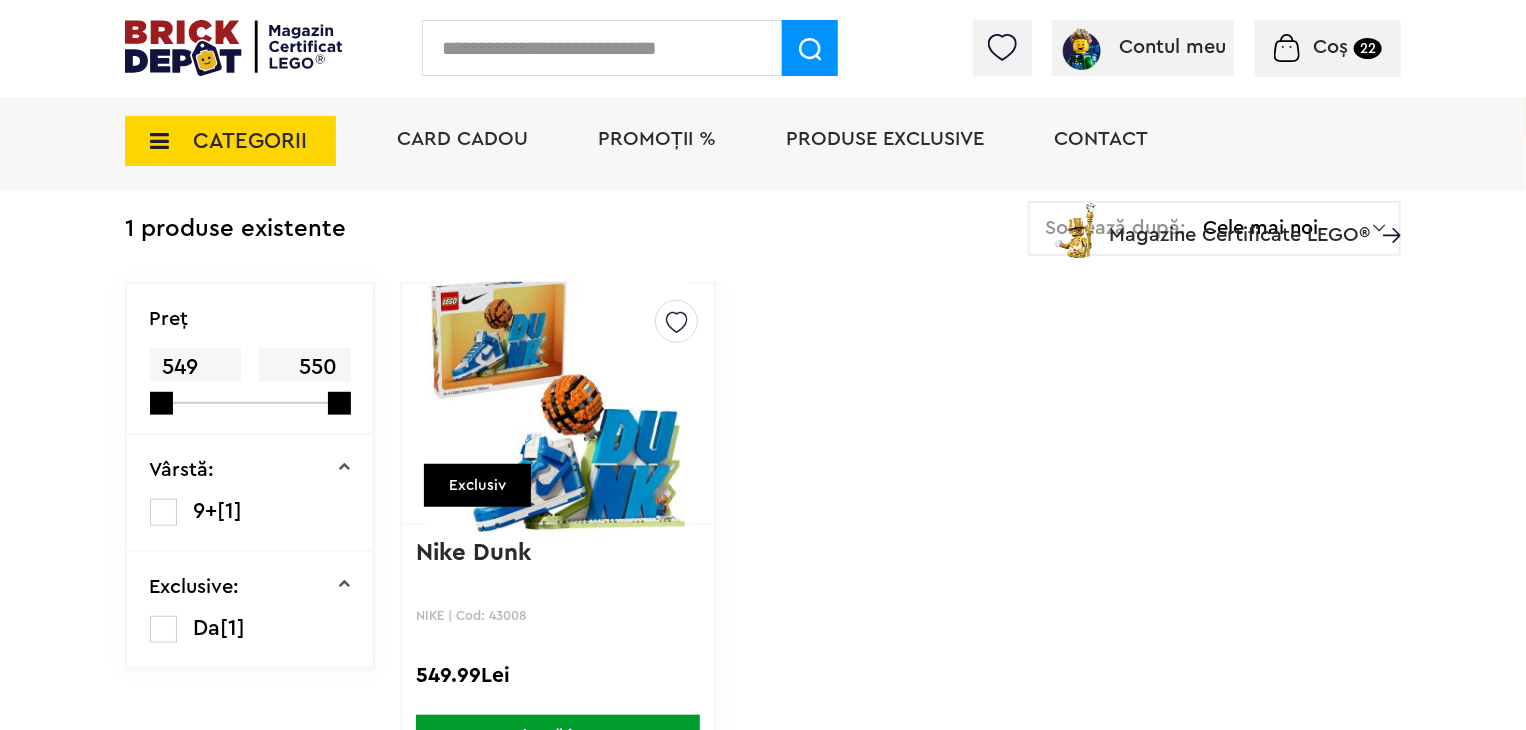 click on "CATEGORII" at bounding box center (230, 141) 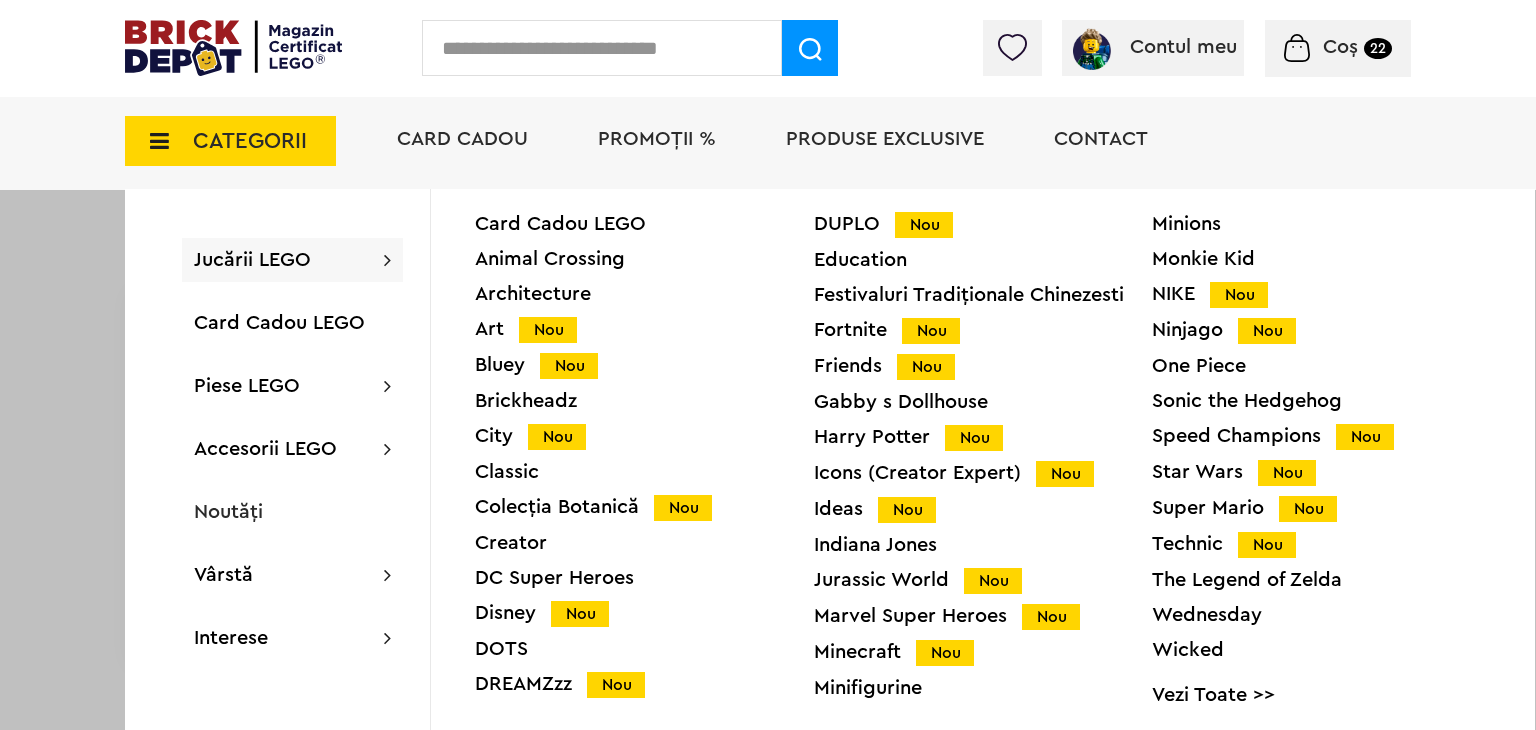 click on "Star Wars Nou" at bounding box center [1321, 472] 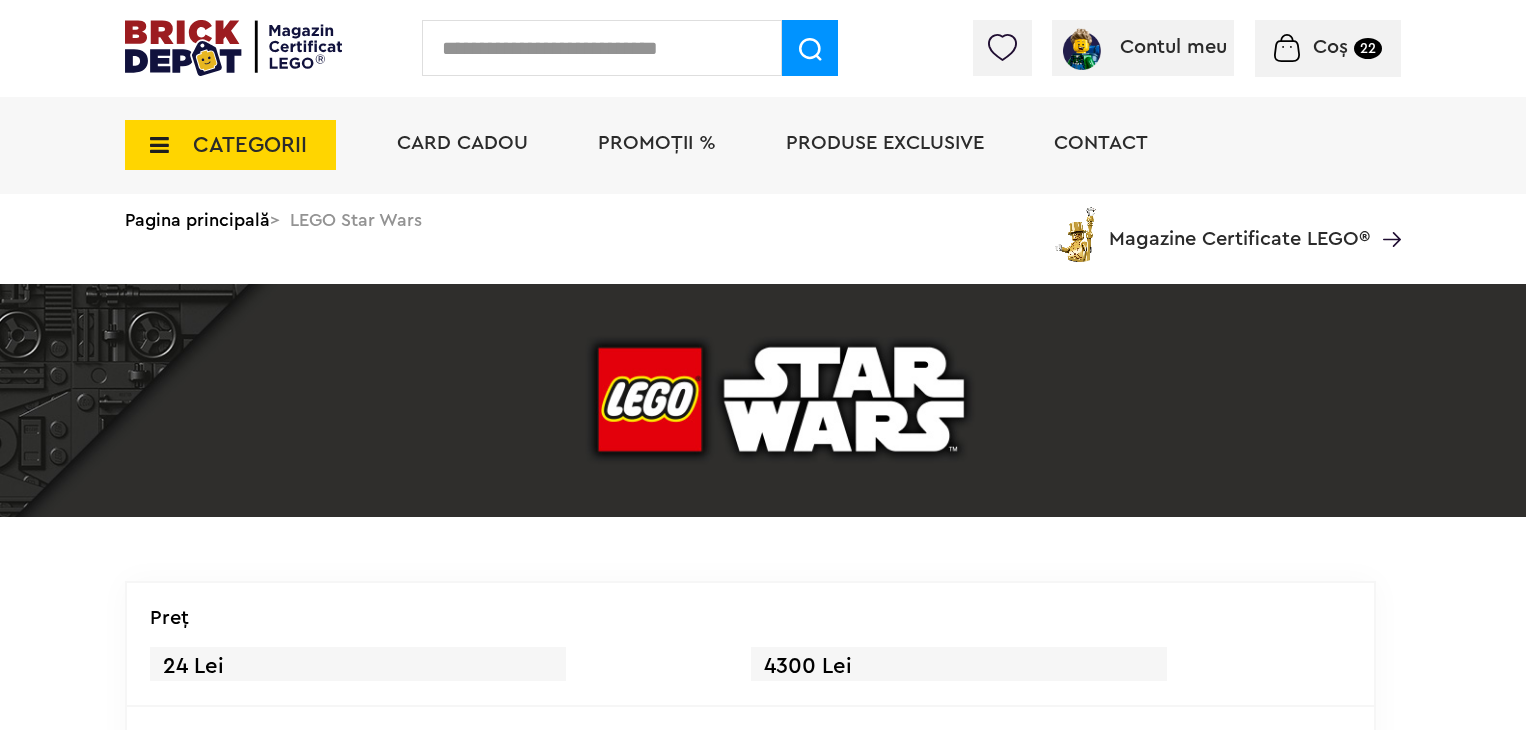 scroll, scrollTop: 0, scrollLeft: 0, axis: both 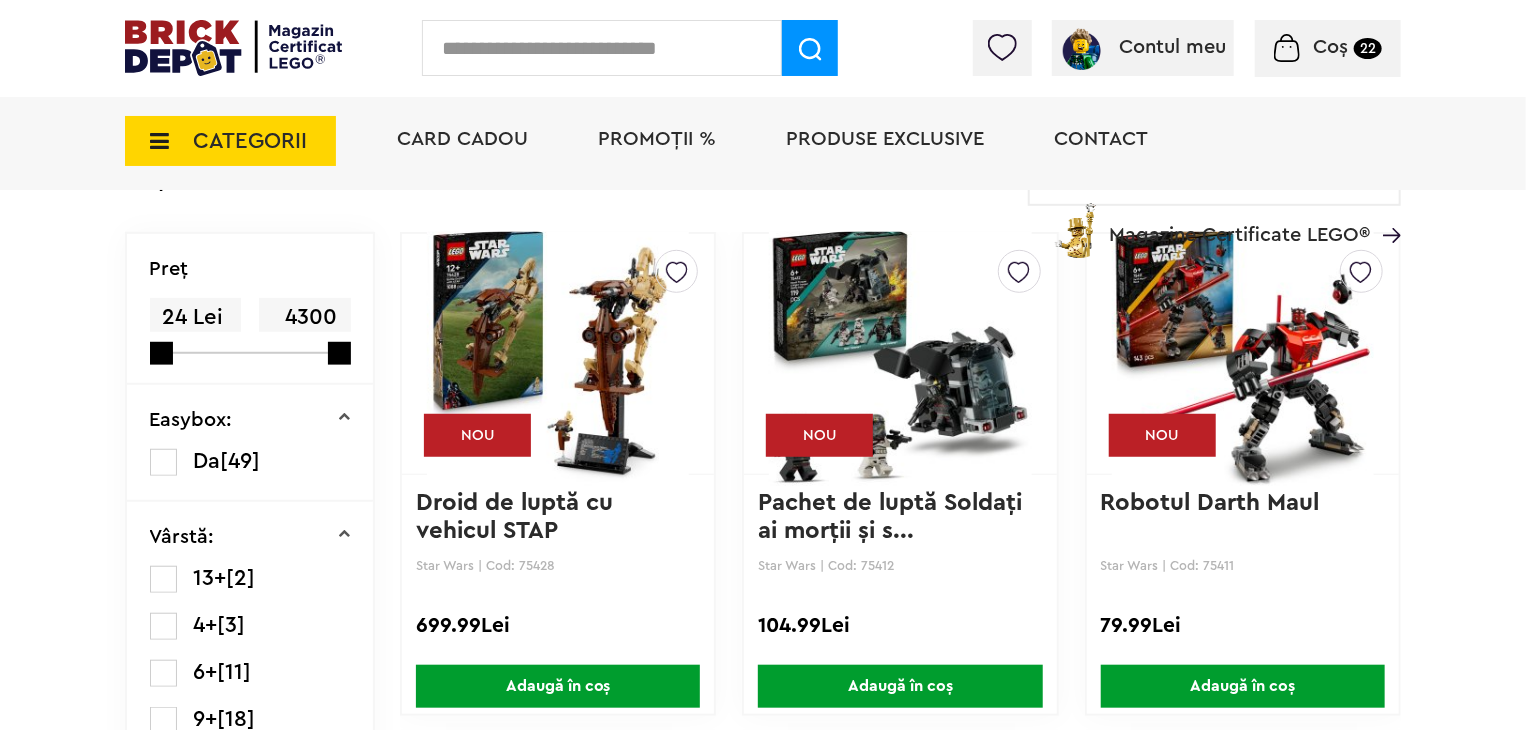 click on "Până la 30% reducere la o selecție de seturi LEGO! (30.06 - 29.07.2025) Află mai multe Cadou VIP Ninjago Battle arena la achiziții de seturi LEGO Ninjago de minim 250 lei! Află mai multe Până la 50% reducere la o selecție de piese și minifigurine LEGO! Află mai multe Cadou VIP 30683 Mașina McLaren F1 la achiziții de seturi LEGO F1 de minim 150 lei! Află mai multe Până la 30% reducere la o selecție de seturi LEGO! (30.06 - 29.07.2025) Află mai multe Cadou VIP Ninjago Battle arena la achiziții de seturi LEGO Ninjago de minim 250 lei! Află mai multe
Contul meu
Contul meu
Comenzile mele
Date personale
Adrese
Parolă
Listă dorințe
Recenziile mele
VIP
Delogare" at bounding box center (763, 2494) 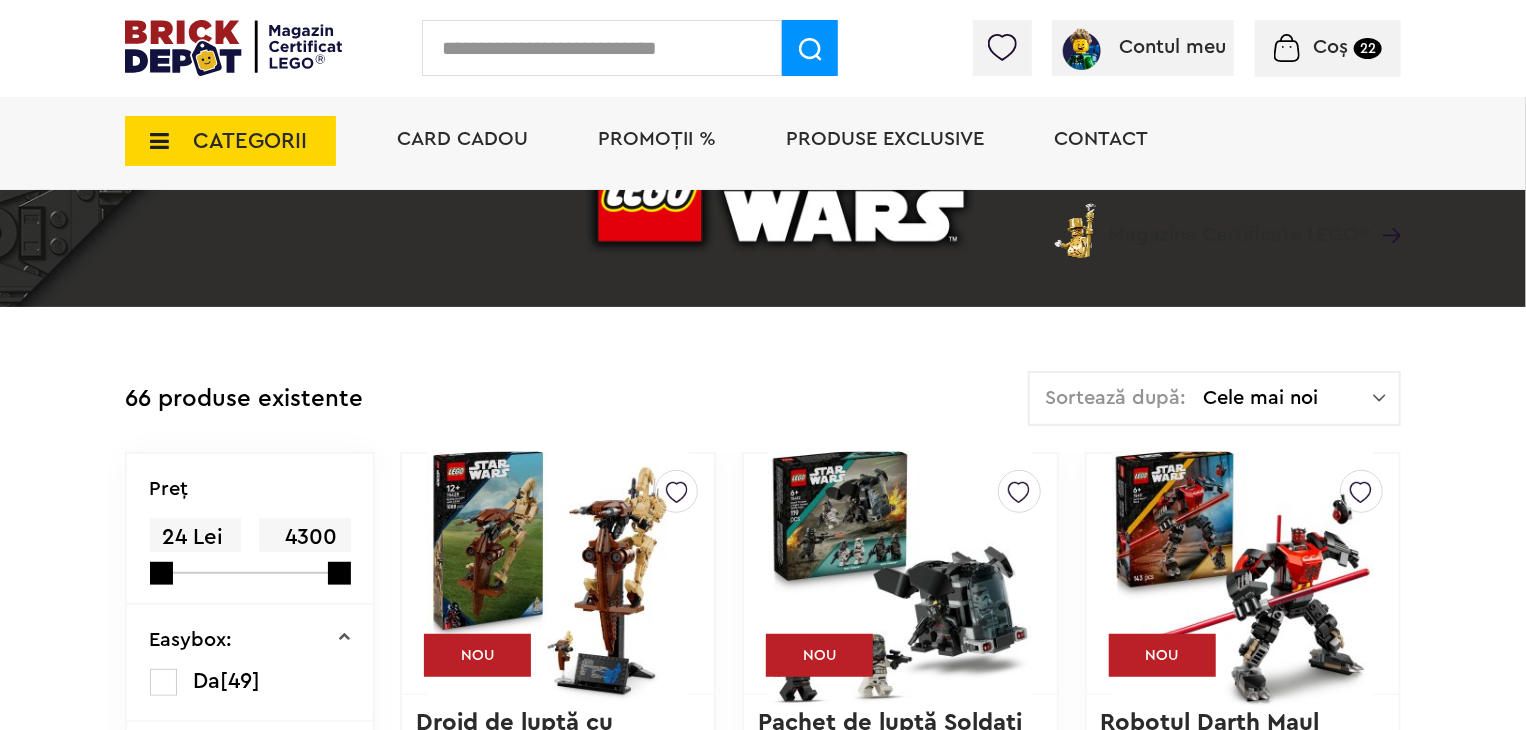 scroll, scrollTop: 0, scrollLeft: 0, axis: both 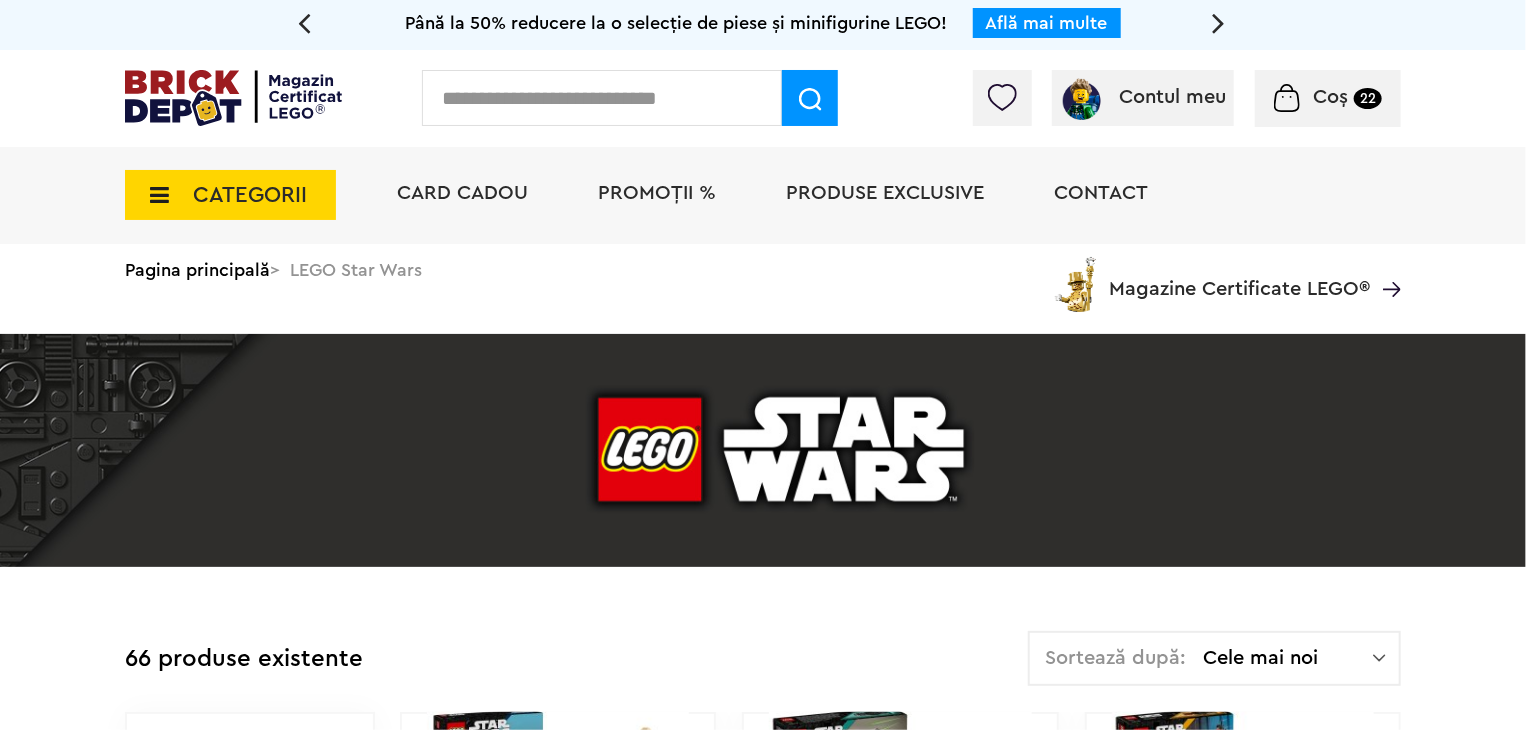 click at bounding box center [1218, 22] 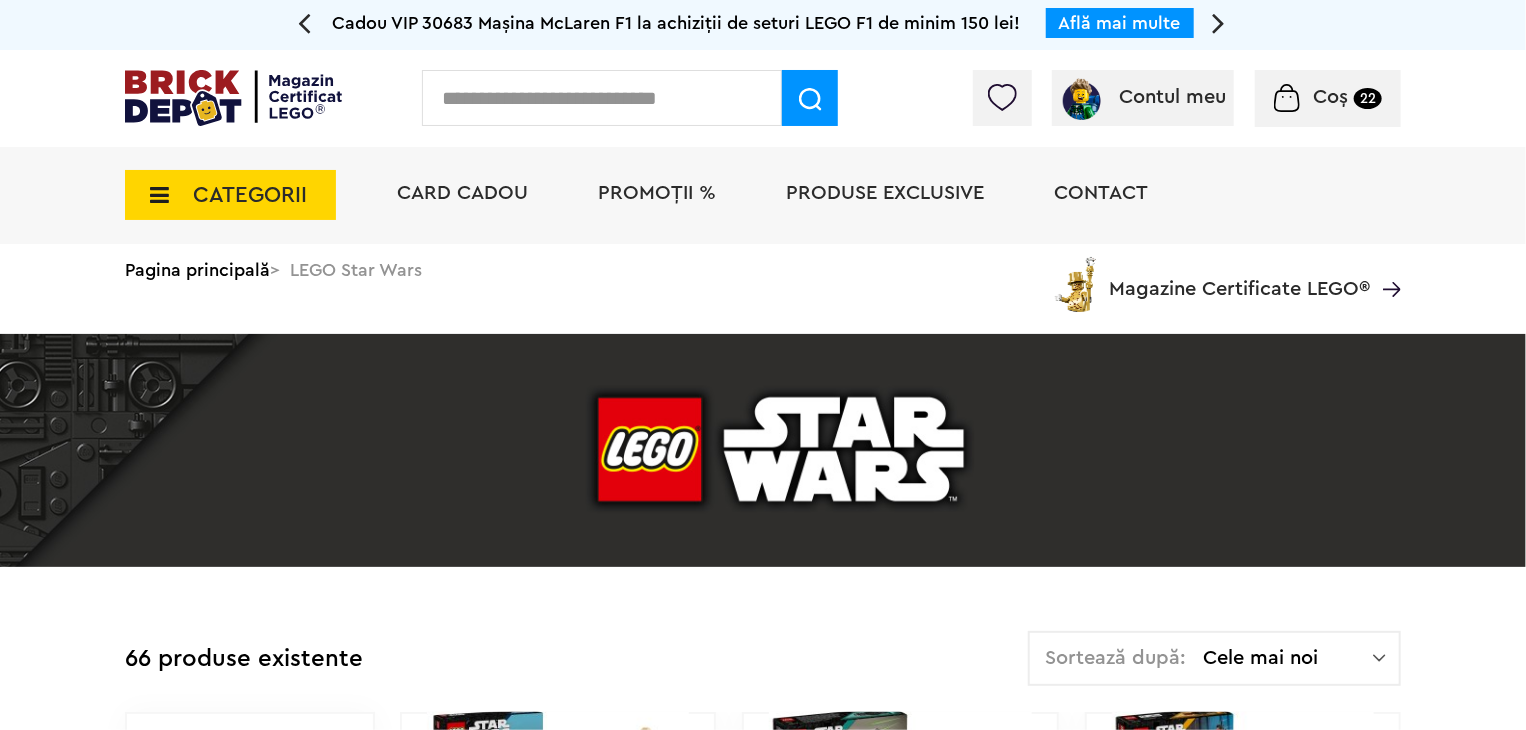 click on "Află mai multe" at bounding box center (1120, 23) 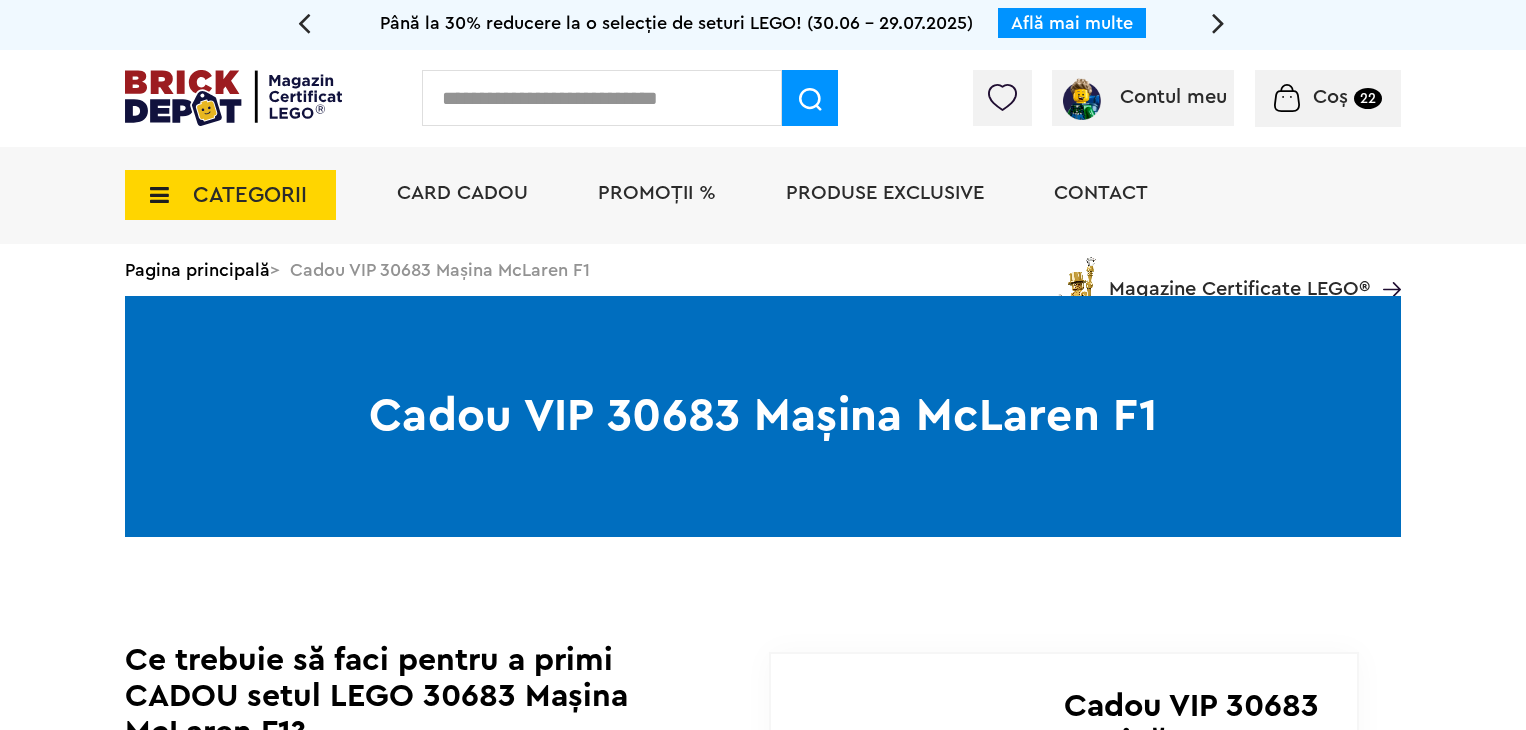 scroll, scrollTop: 0, scrollLeft: 0, axis: both 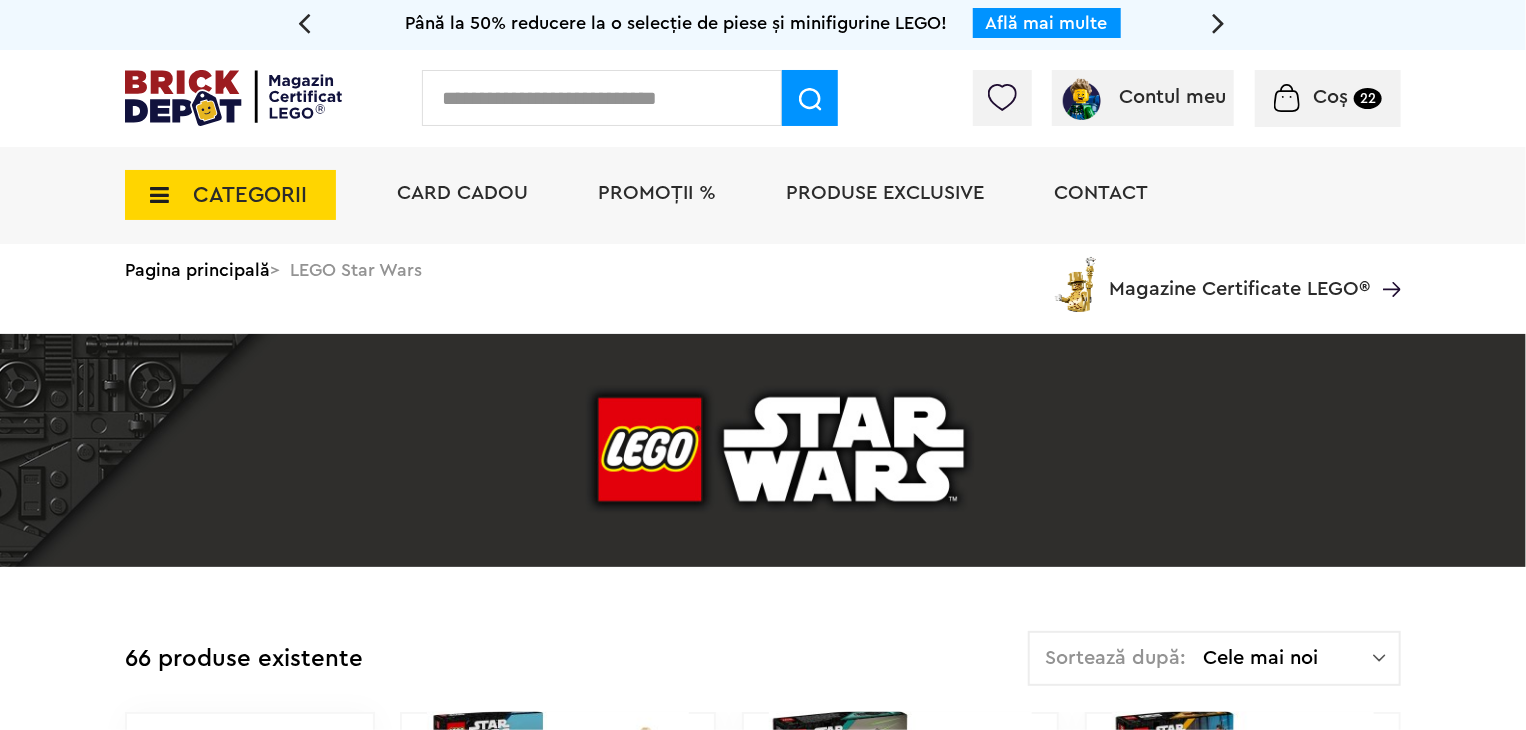 click on "Până la 50% reducere la o selecție de piese și minifigurine LEGO! Află mai multe" at bounding box center (763, 23) 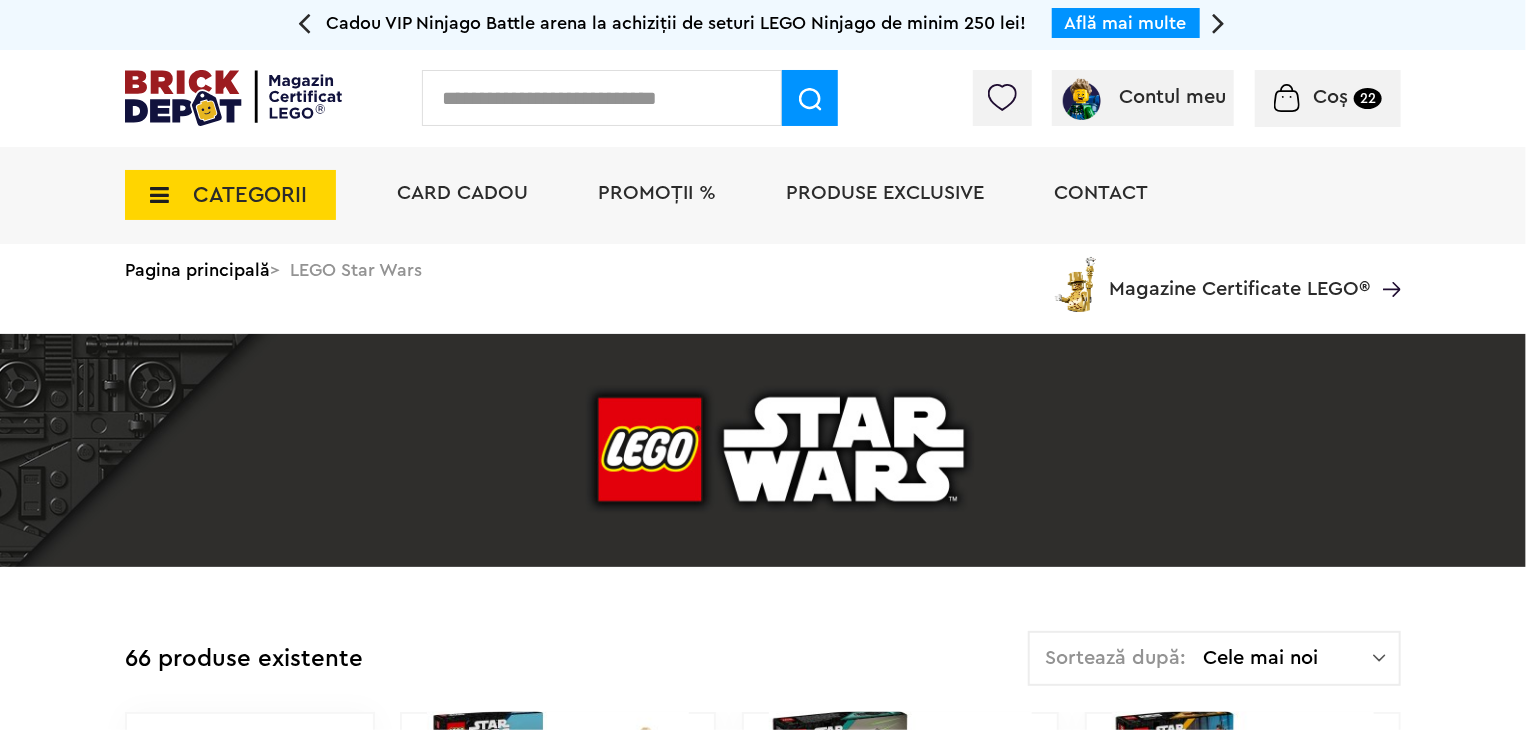 click at bounding box center (1218, 22) 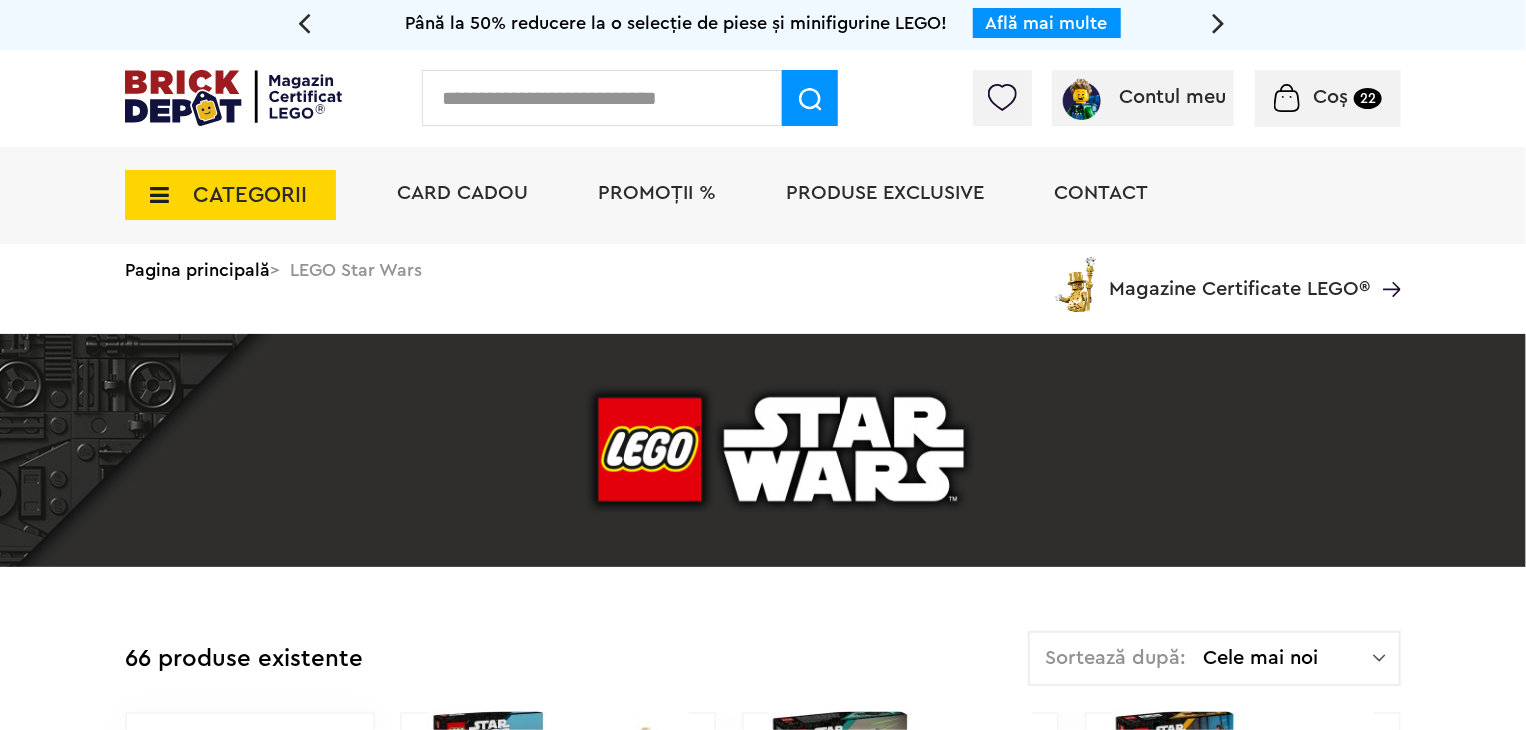 click at bounding box center [1218, 22] 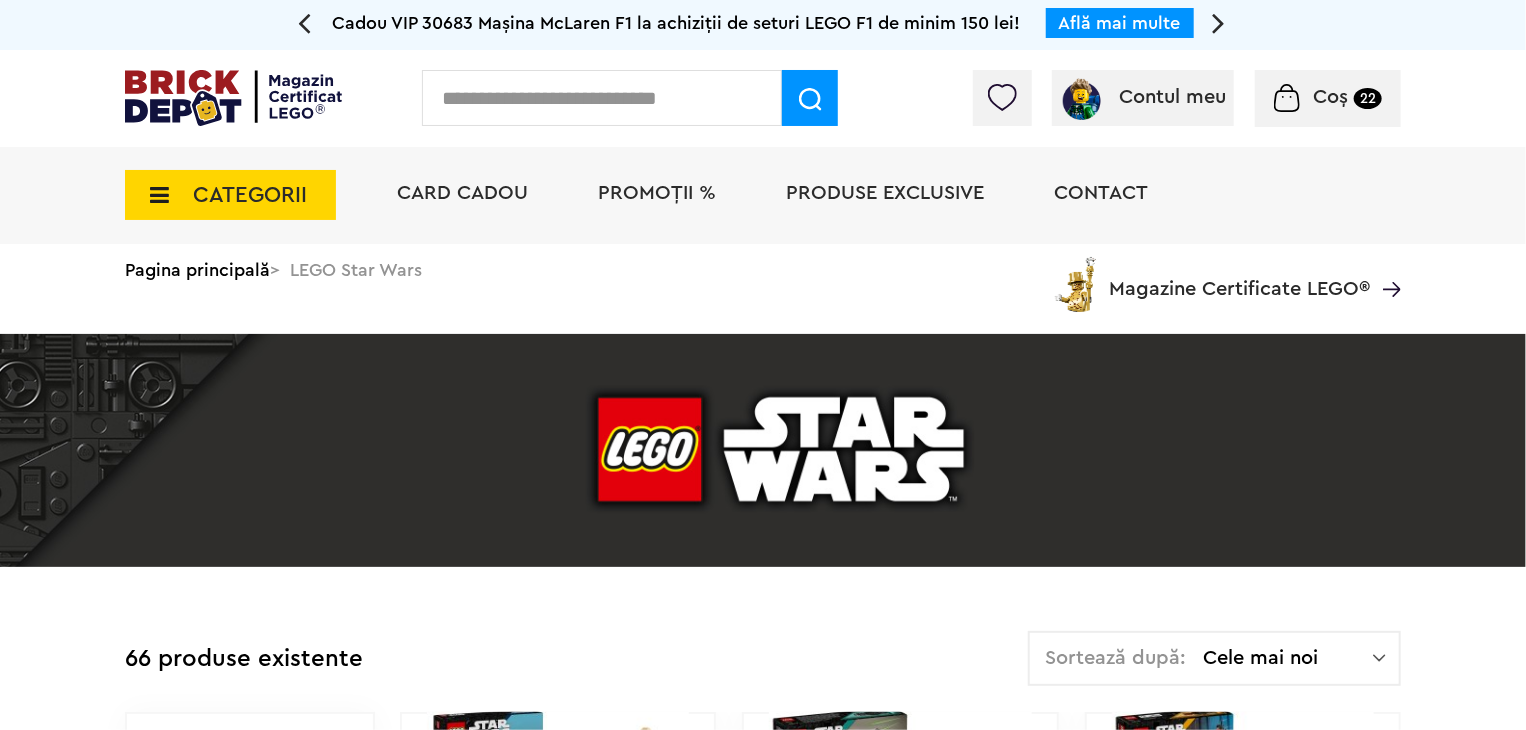 click at bounding box center (1218, 22) 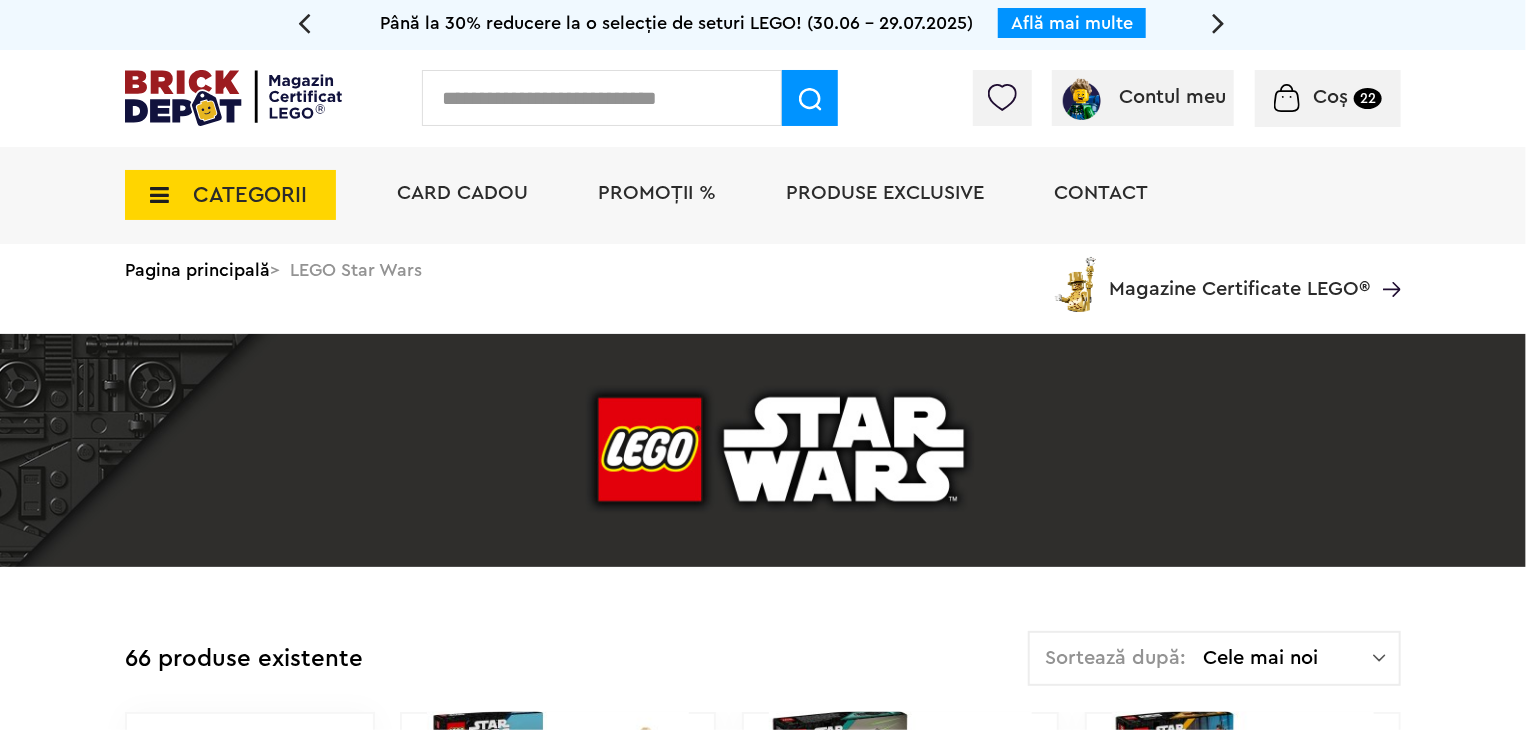 click on "Află mai multe" at bounding box center [-2528, 23] 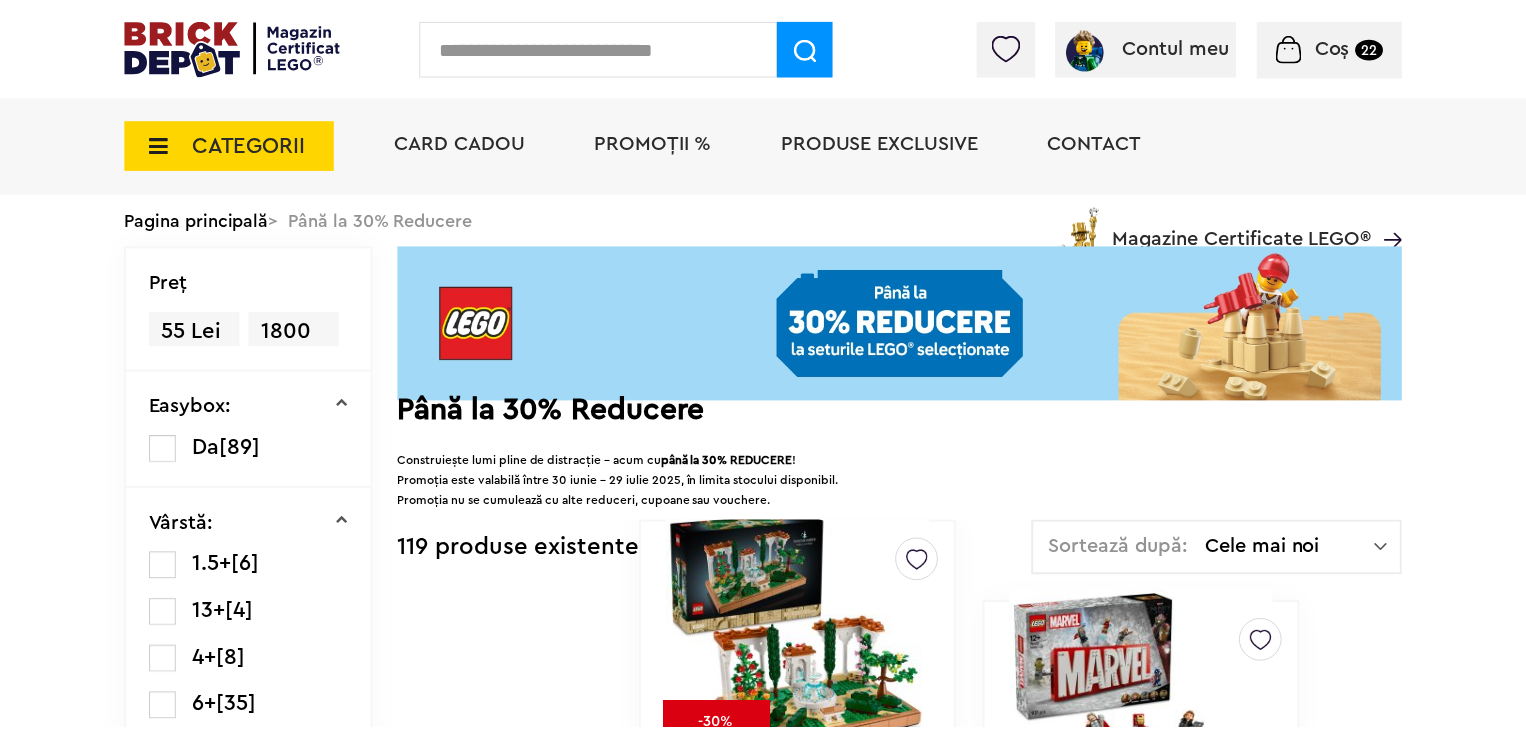 scroll, scrollTop: 0, scrollLeft: 0, axis: both 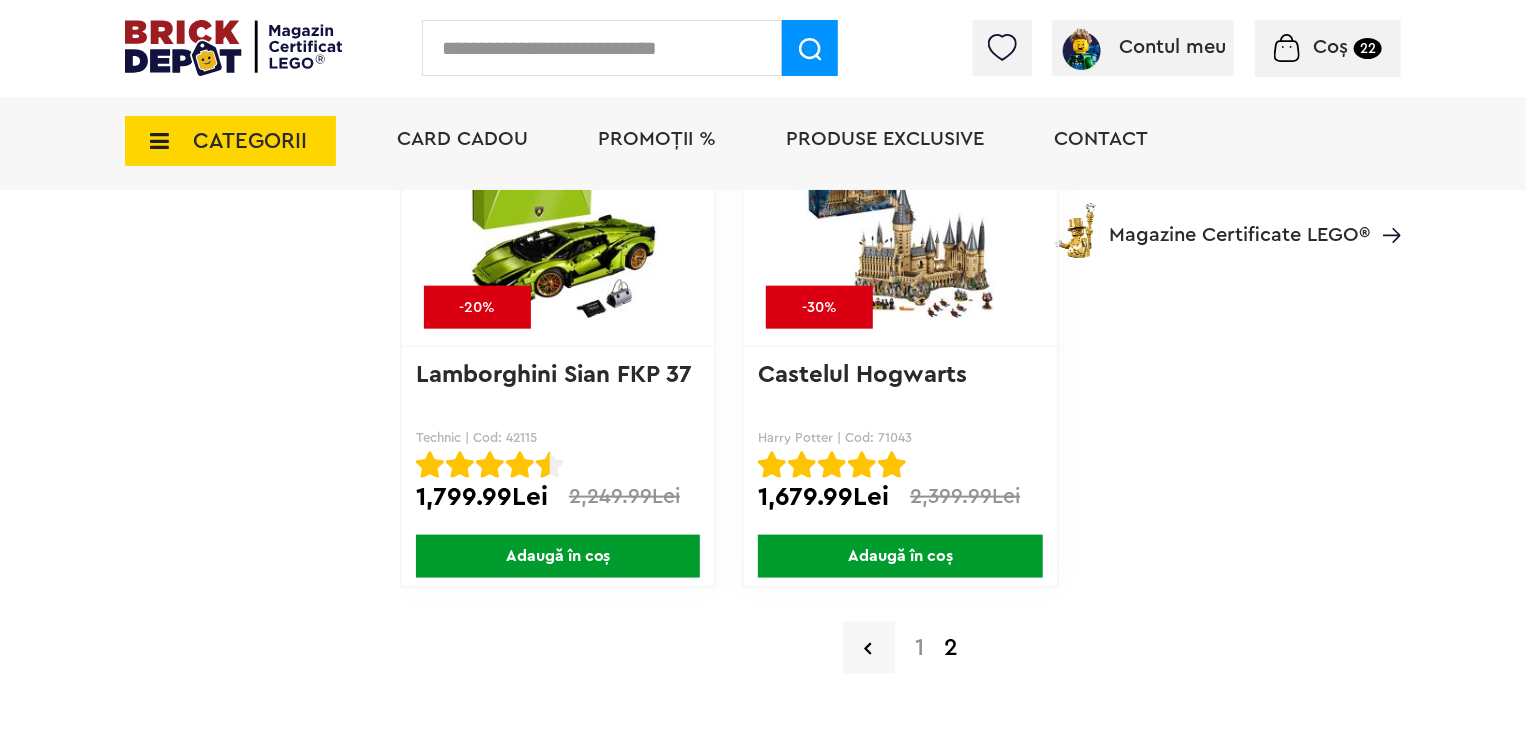 click at bounding box center [233, 48] 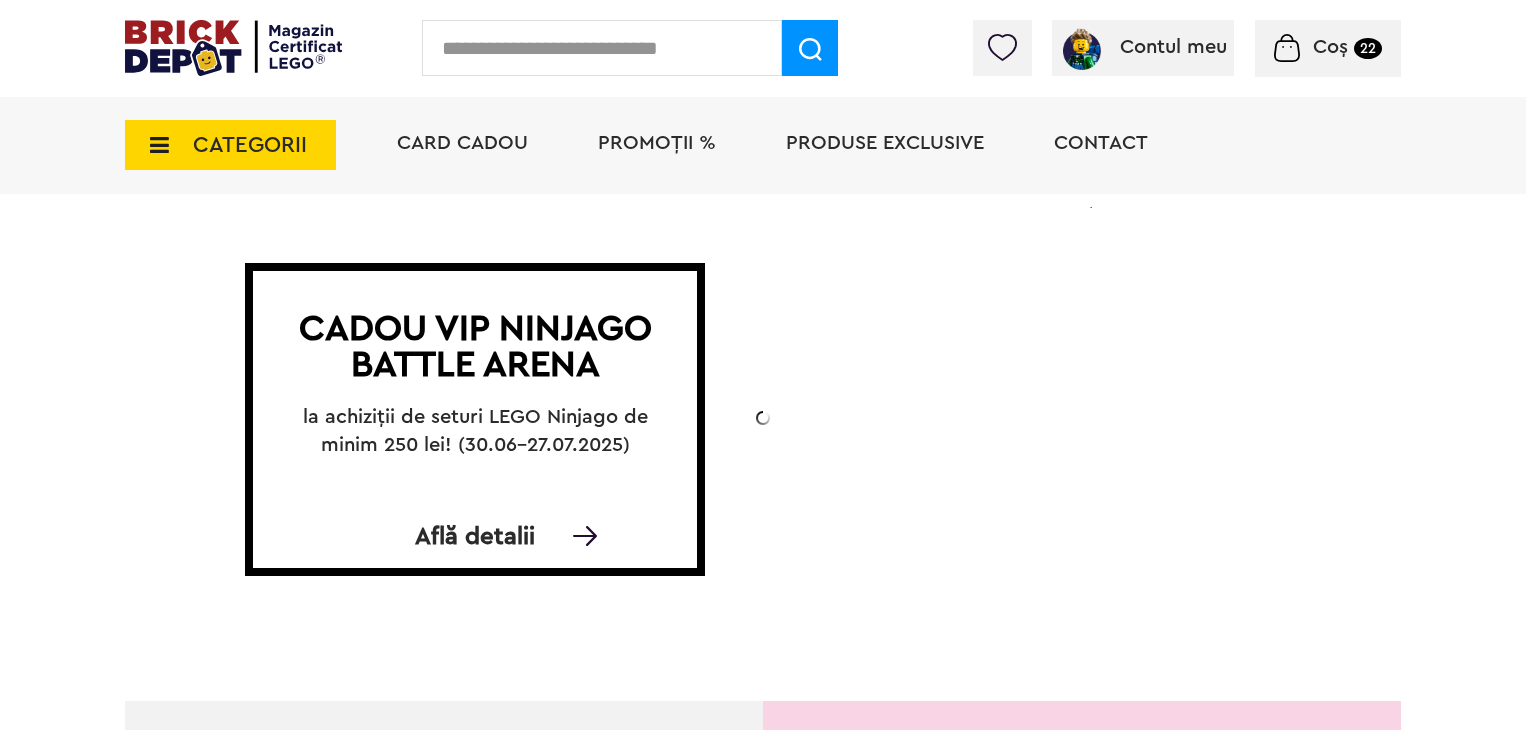 scroll, scrollTop: 0, scrollLeft: 0, axis: both 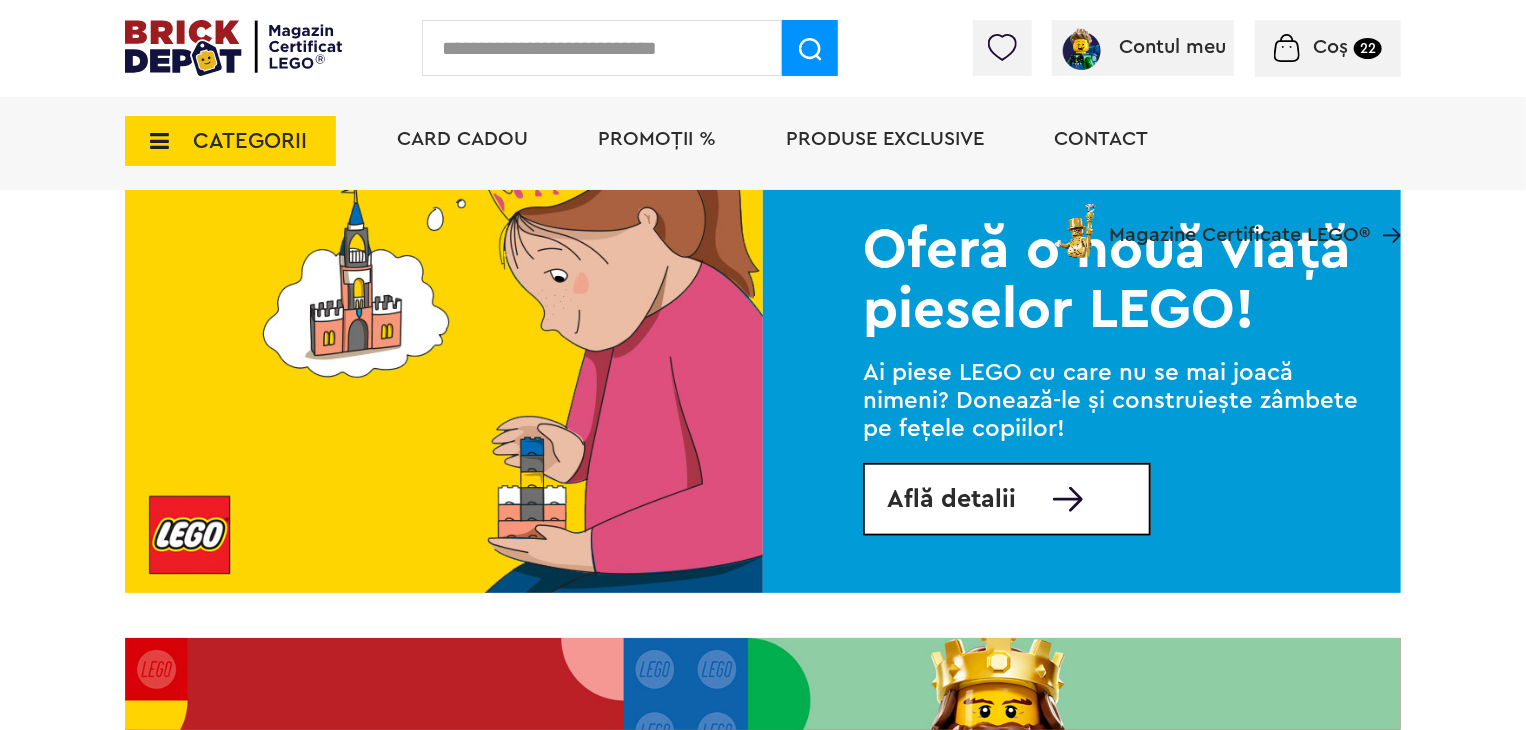 click on "Află detalii" at bounding box center (951, 499) 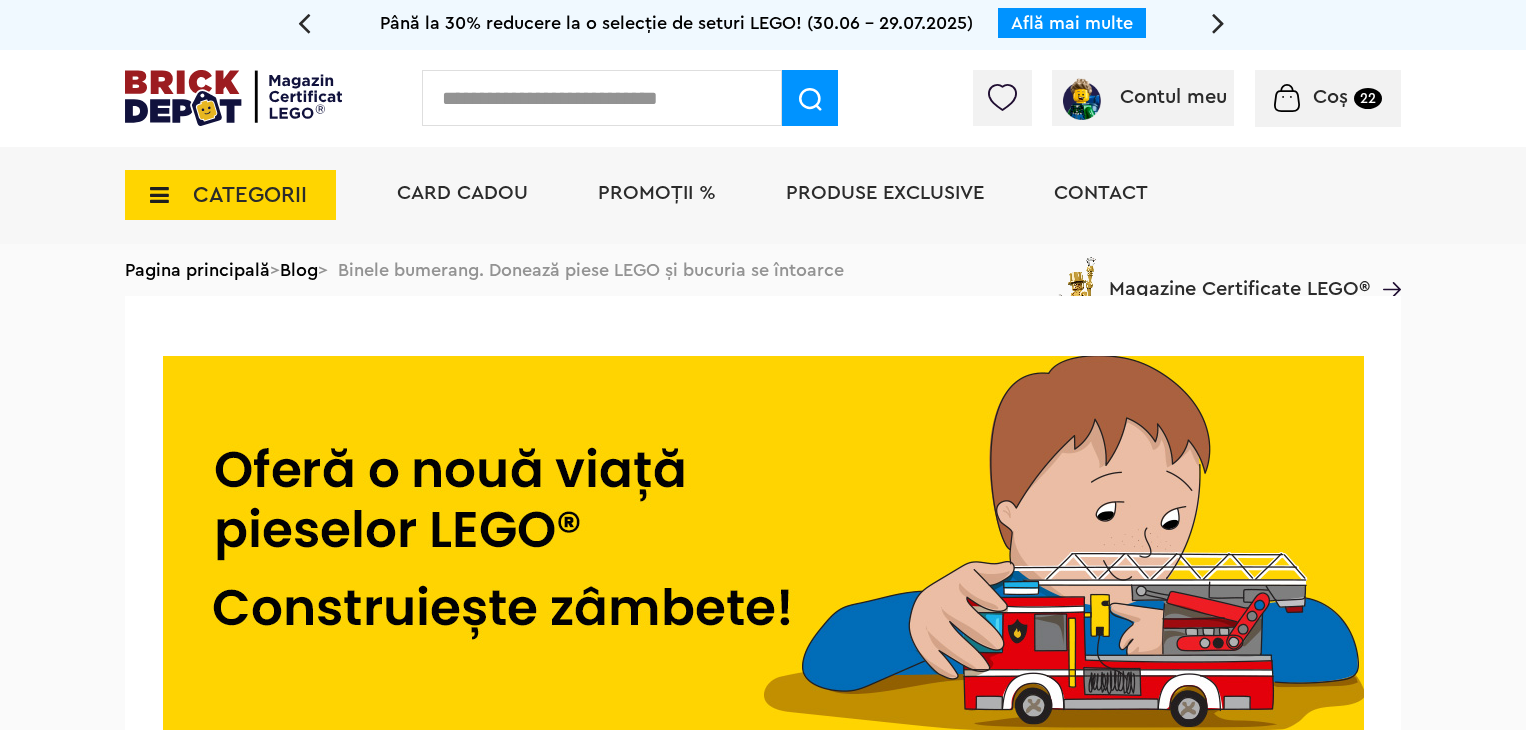 scroll, scrollTop: 0, scrollLeft: 0, axis: both 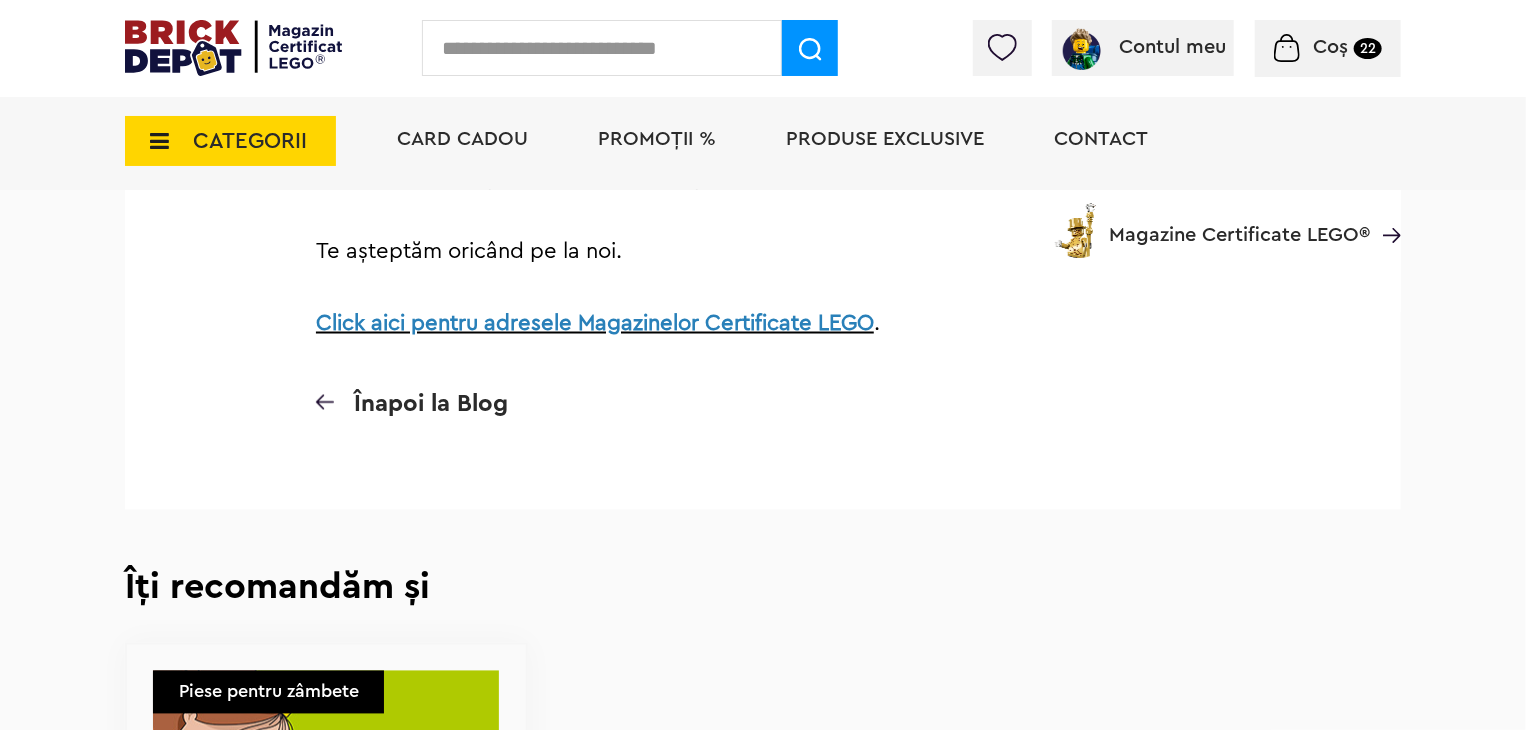 click on "Contul meu
Contul meu
Comenzile mele
Date personale
Adrese
Parolă
Listă dorințe
Recenziile mele
VIP
Delogare
Coș   22" at bounding box center [763, 48] 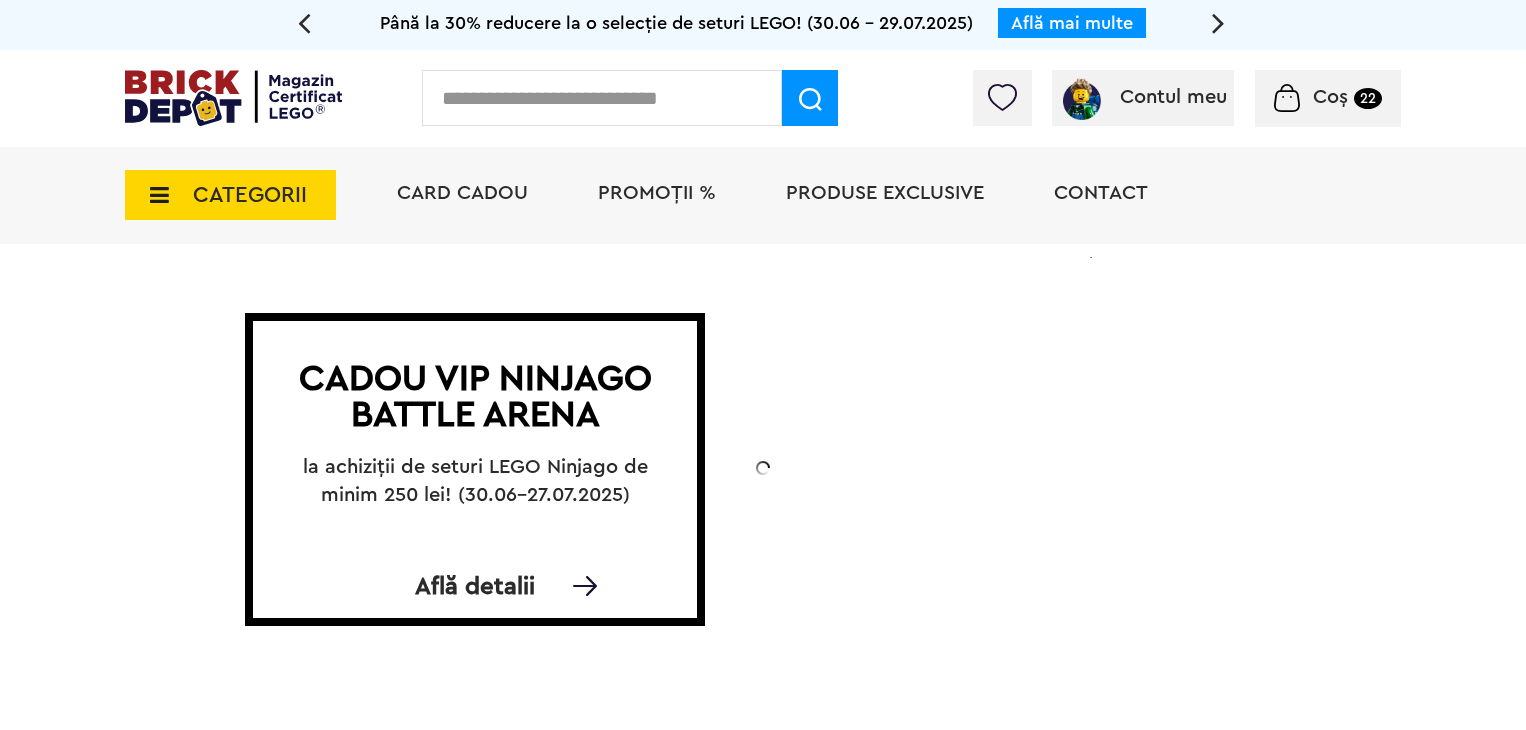 scroll, scrollTop: 0, scrollLeft: 0, axis: both 